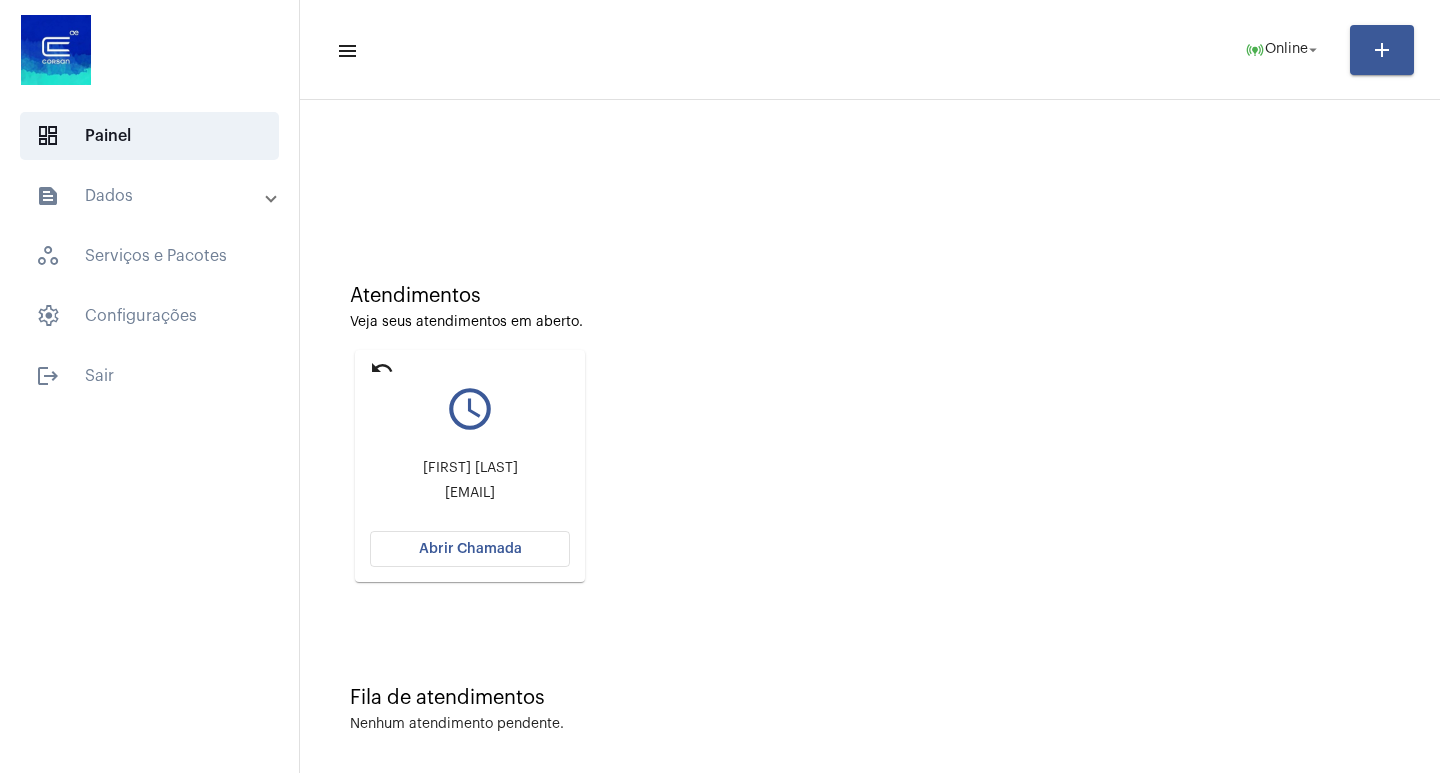 scroll, scrollTop: 0, scrollLeft: 0, axis: both 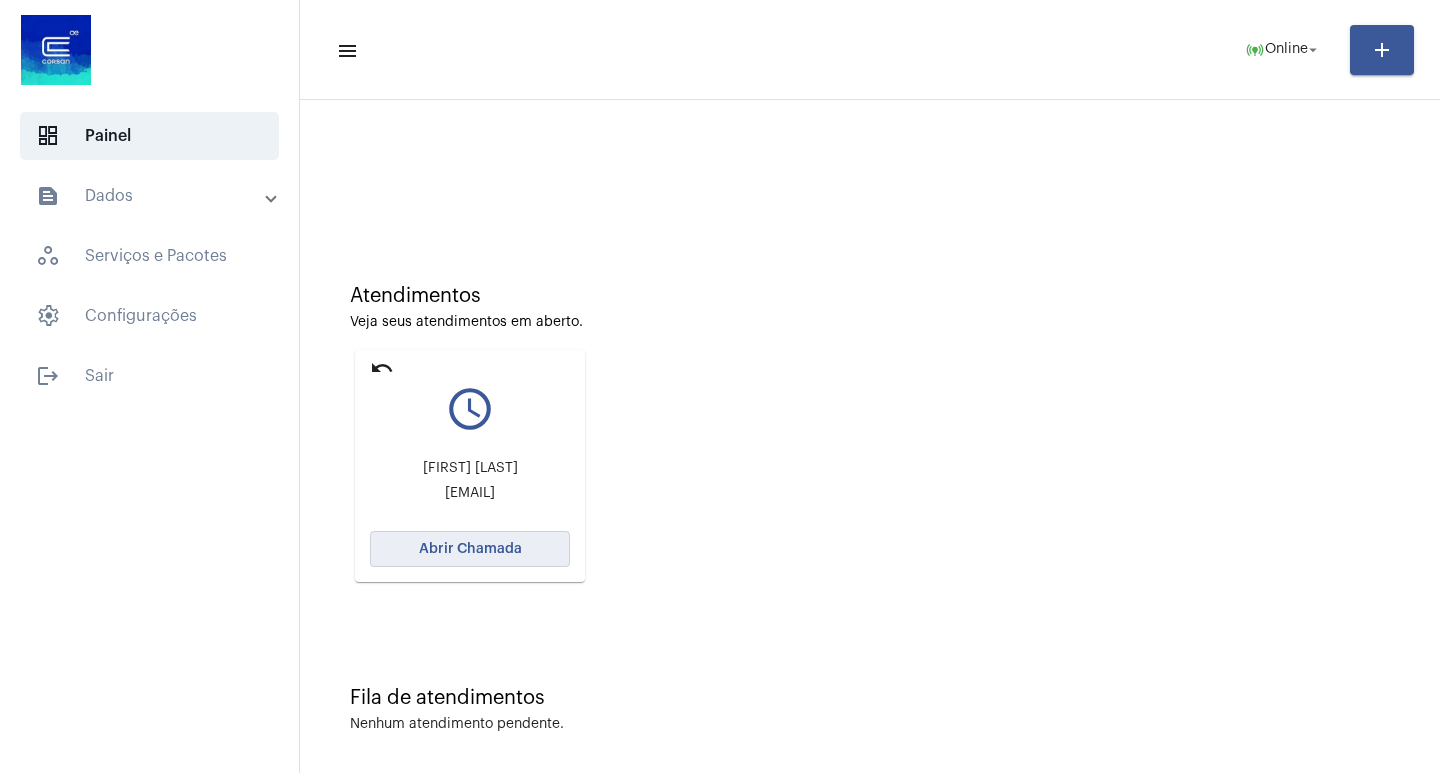 click on "Abrir Chamada" 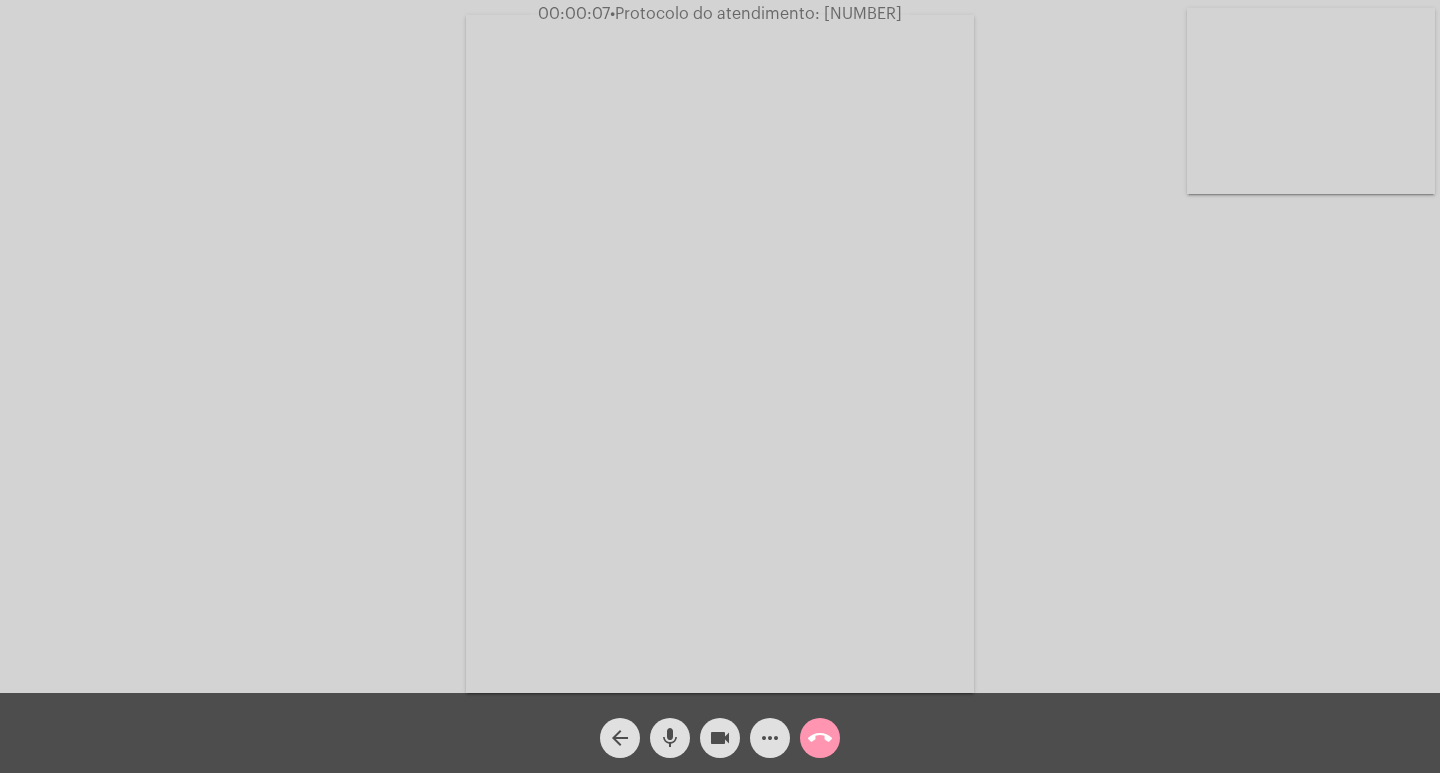 click on "Acessando Câmera e Microfone..." 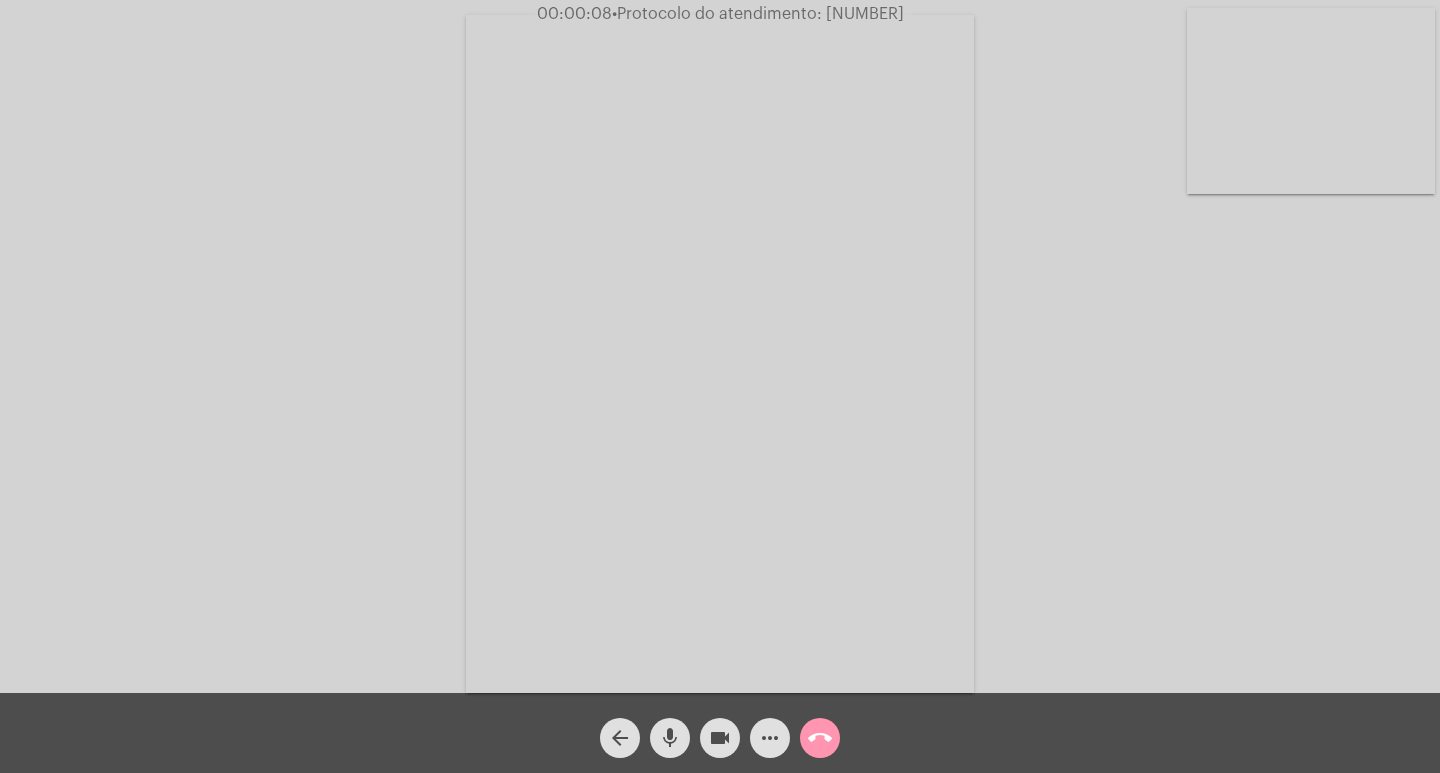 click on "Acessando Câmera e Microfone..." 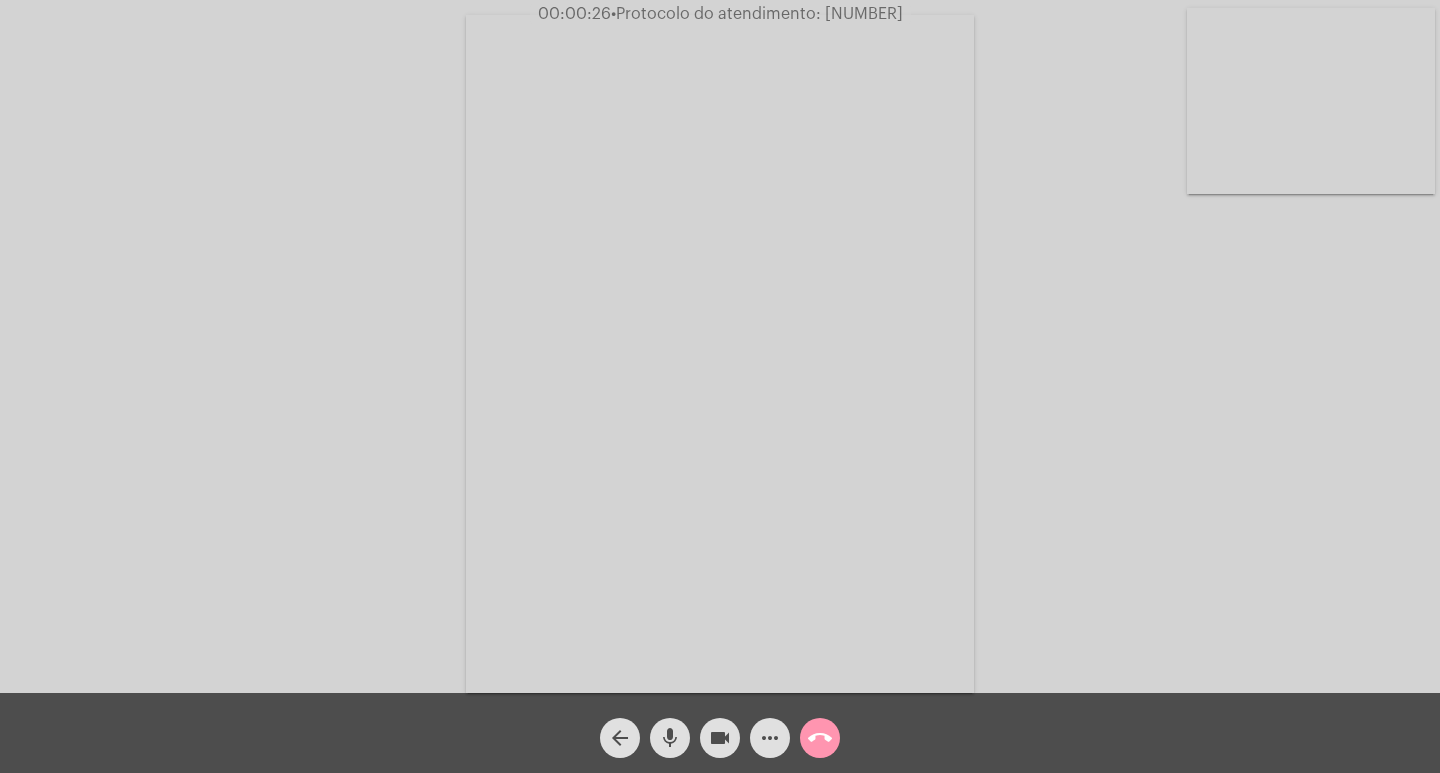 click on "Acessando Câmera e Microfone..." 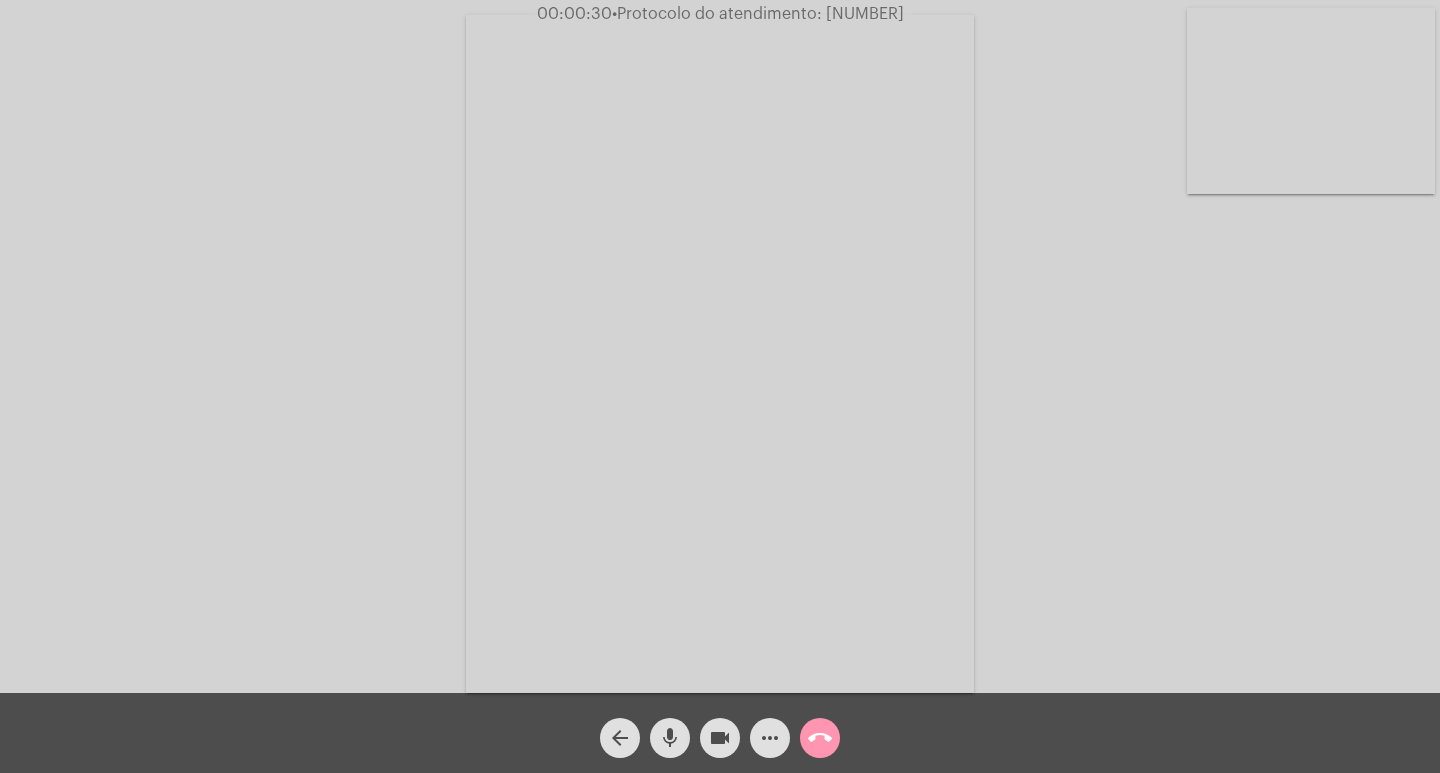 click on "call_end" 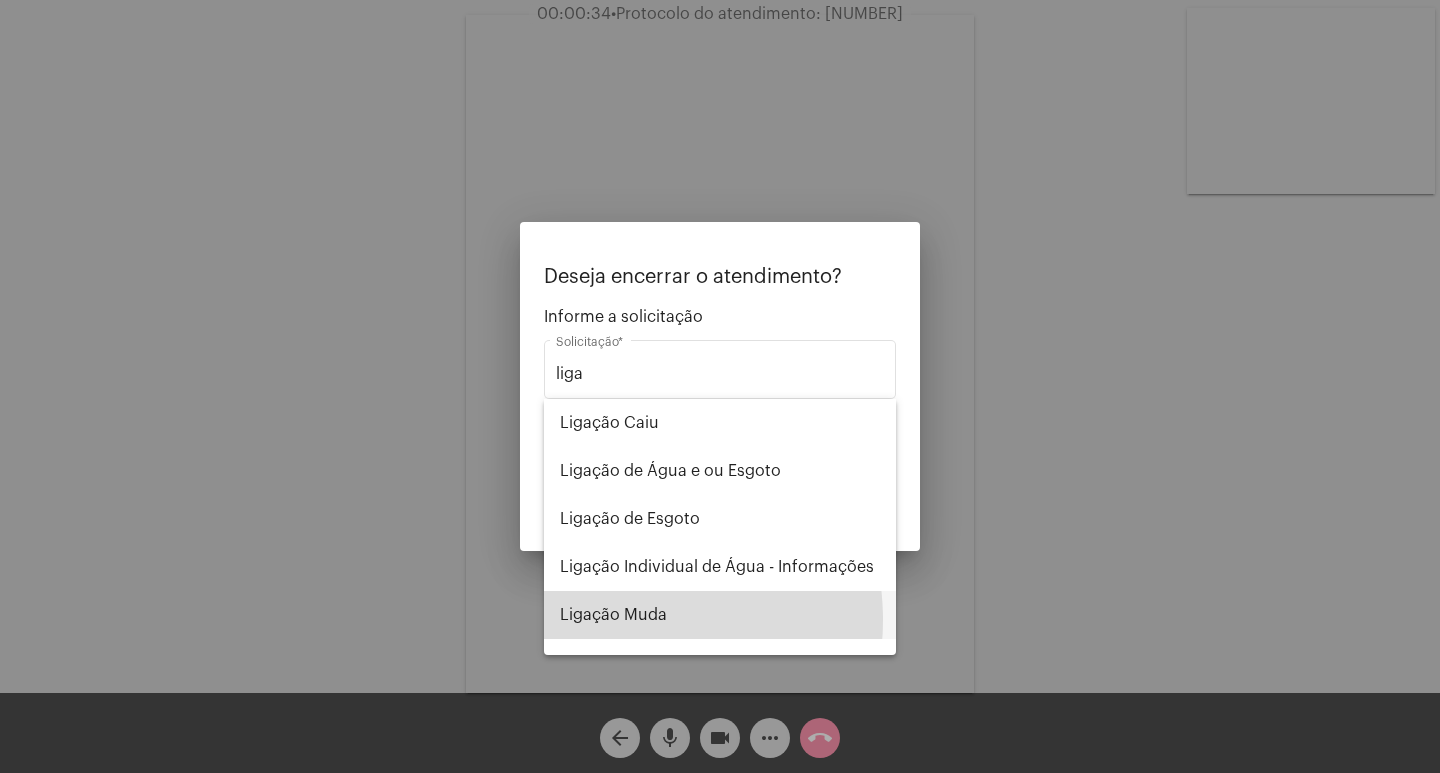 click on "Ligação Muda" at bounding box center [720, 615] 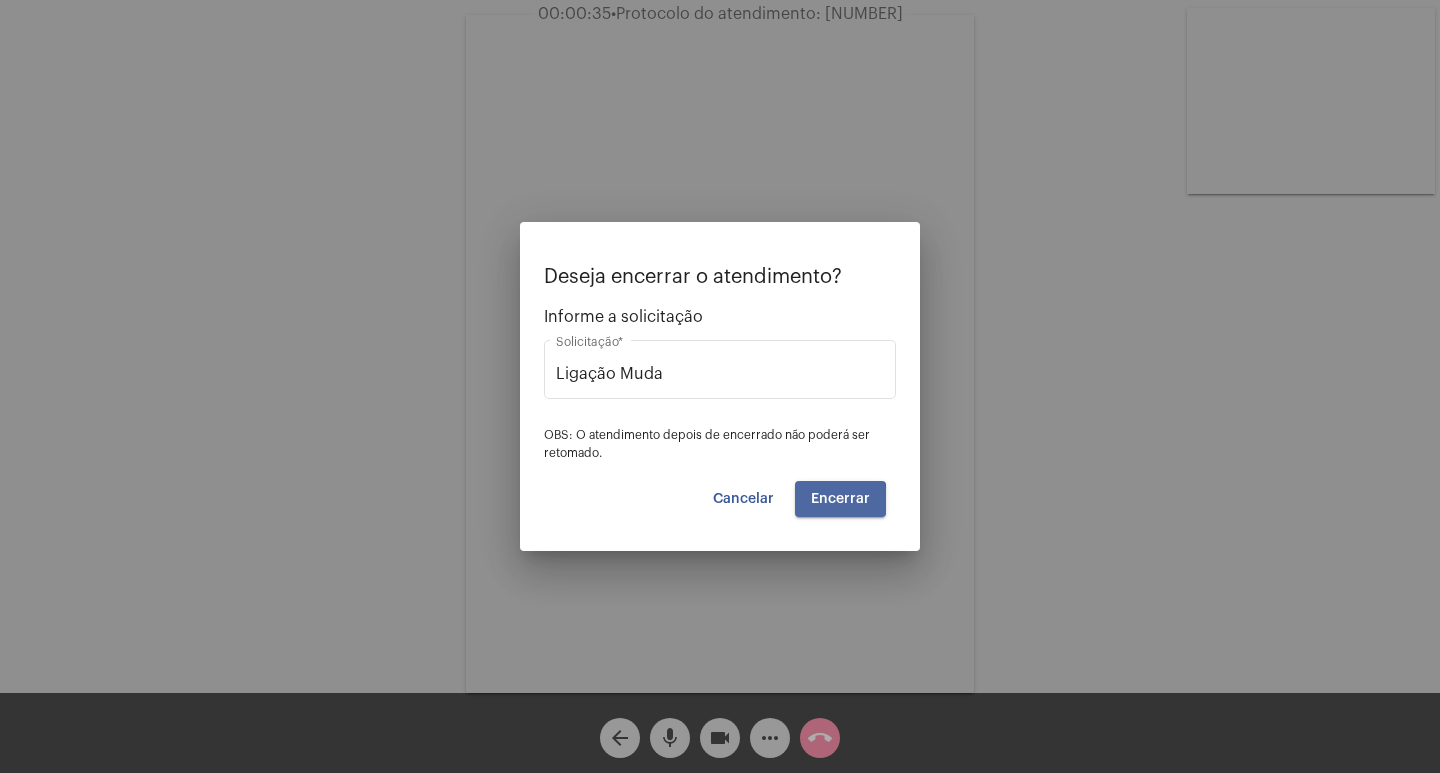 click on "Encerrar" at bounding box center (840, 499) 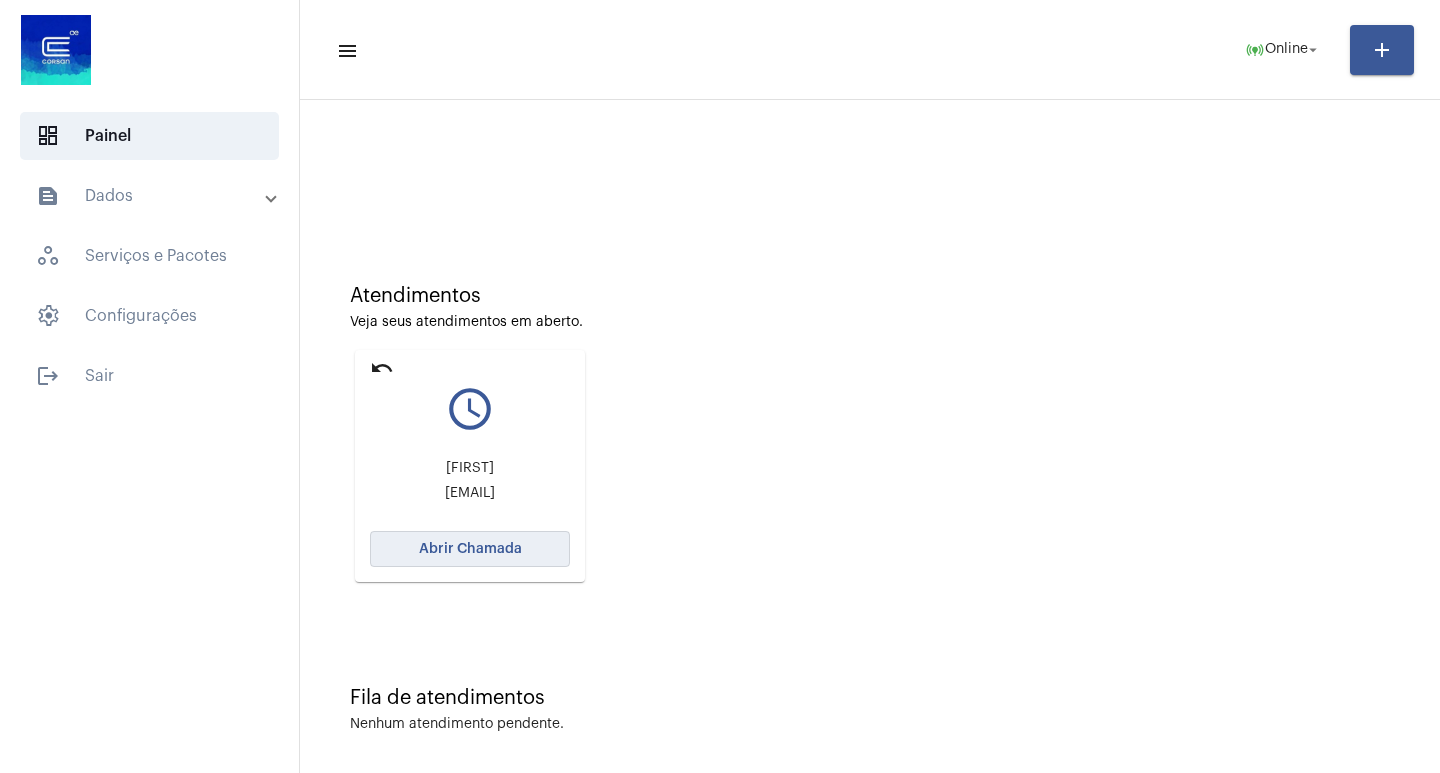 click on "Abrir Chamada" 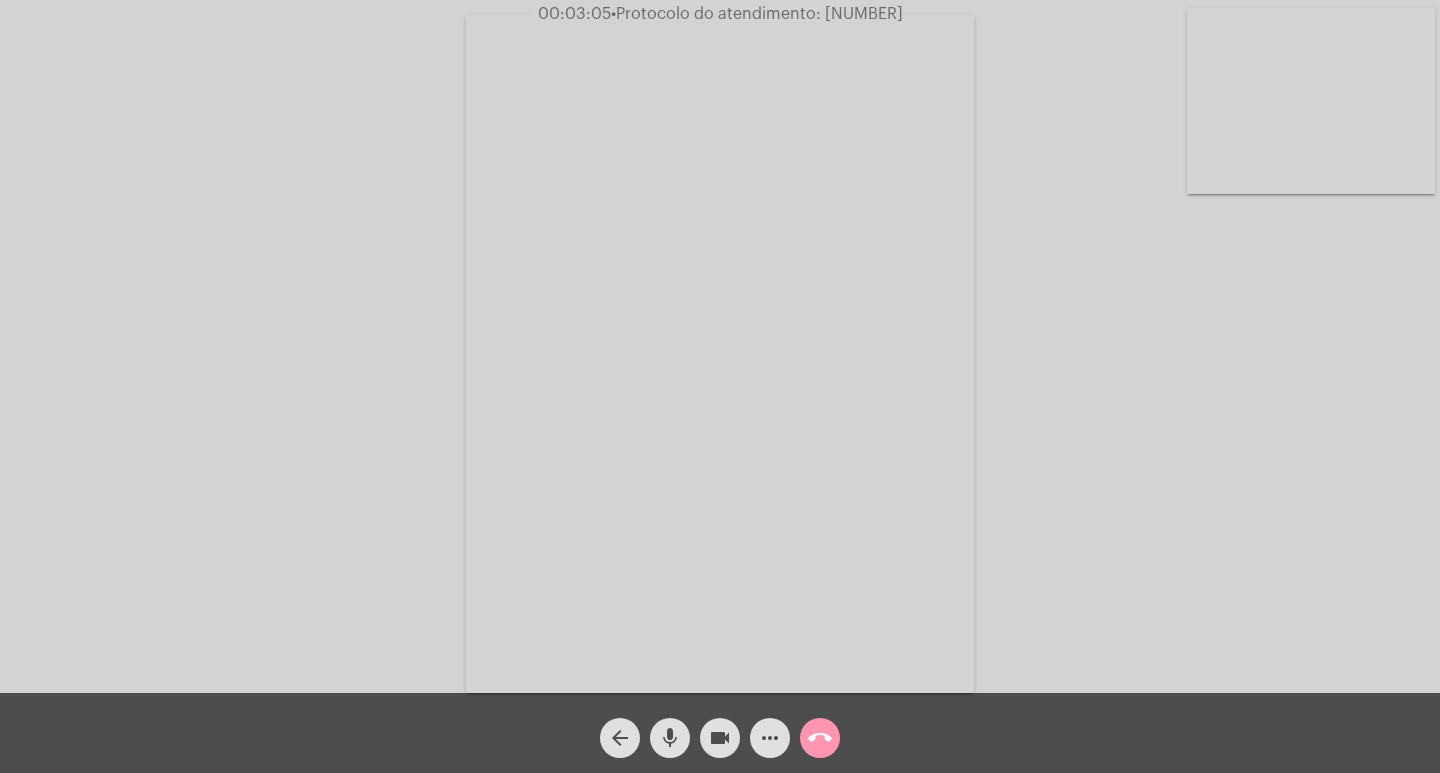 click on "mic" 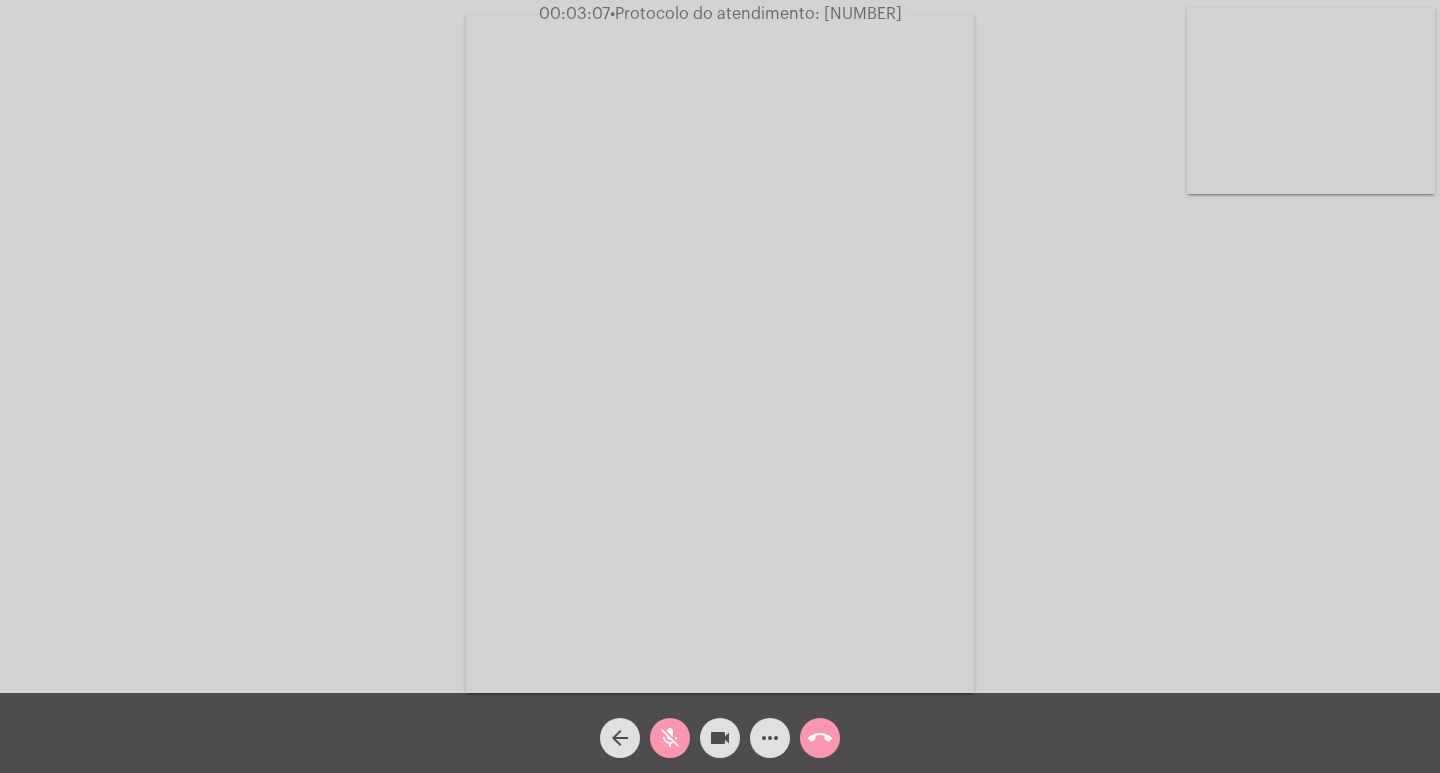 click on "videocam" 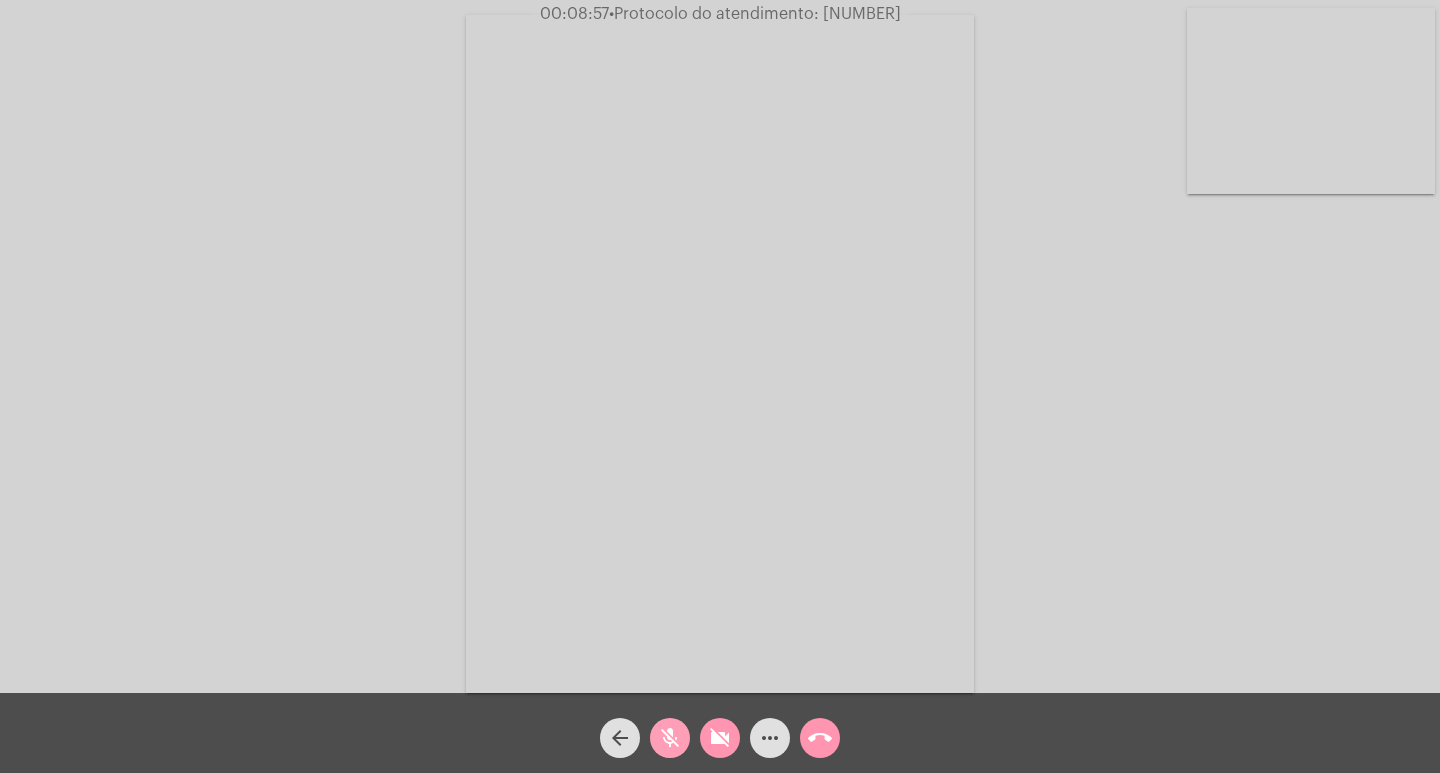 click on "mic_off" 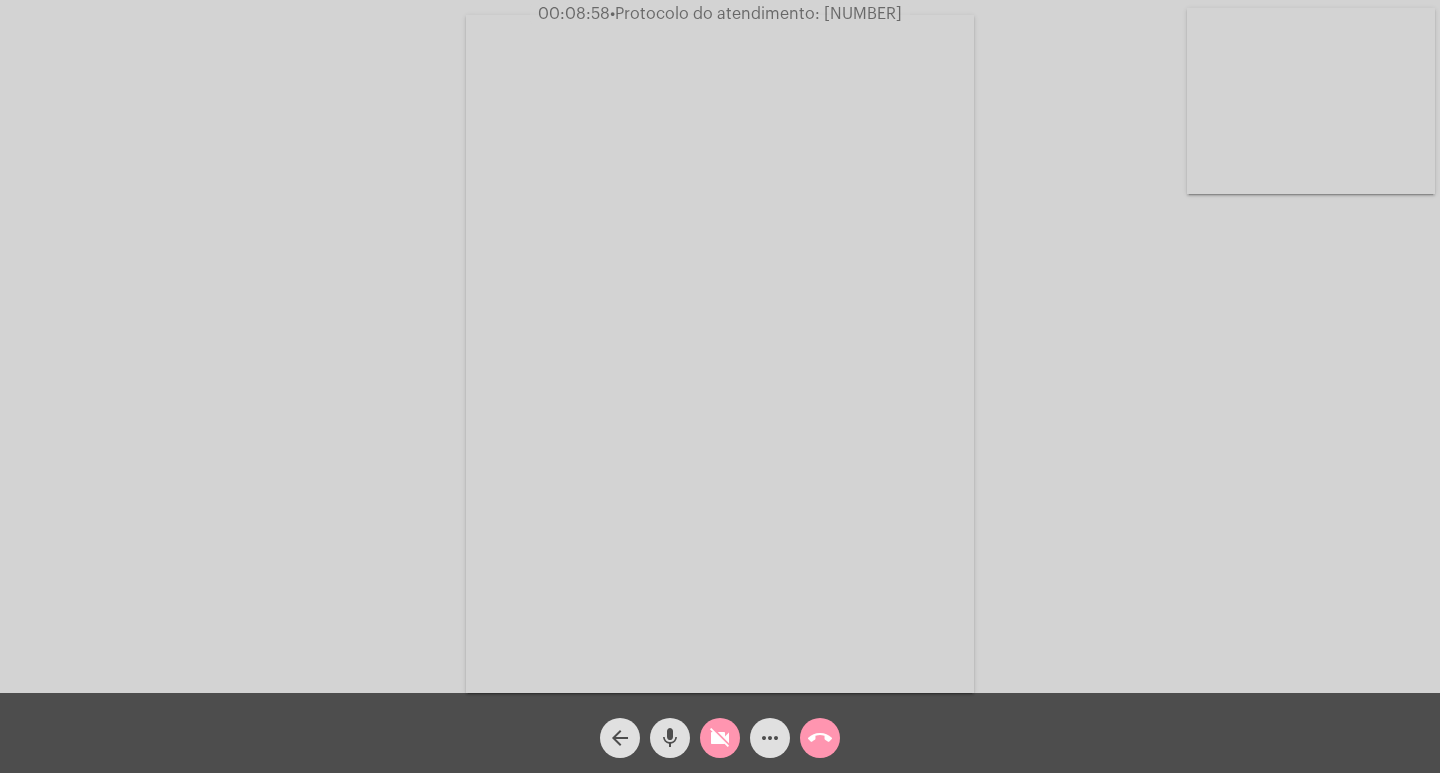 click on "videocam_off" 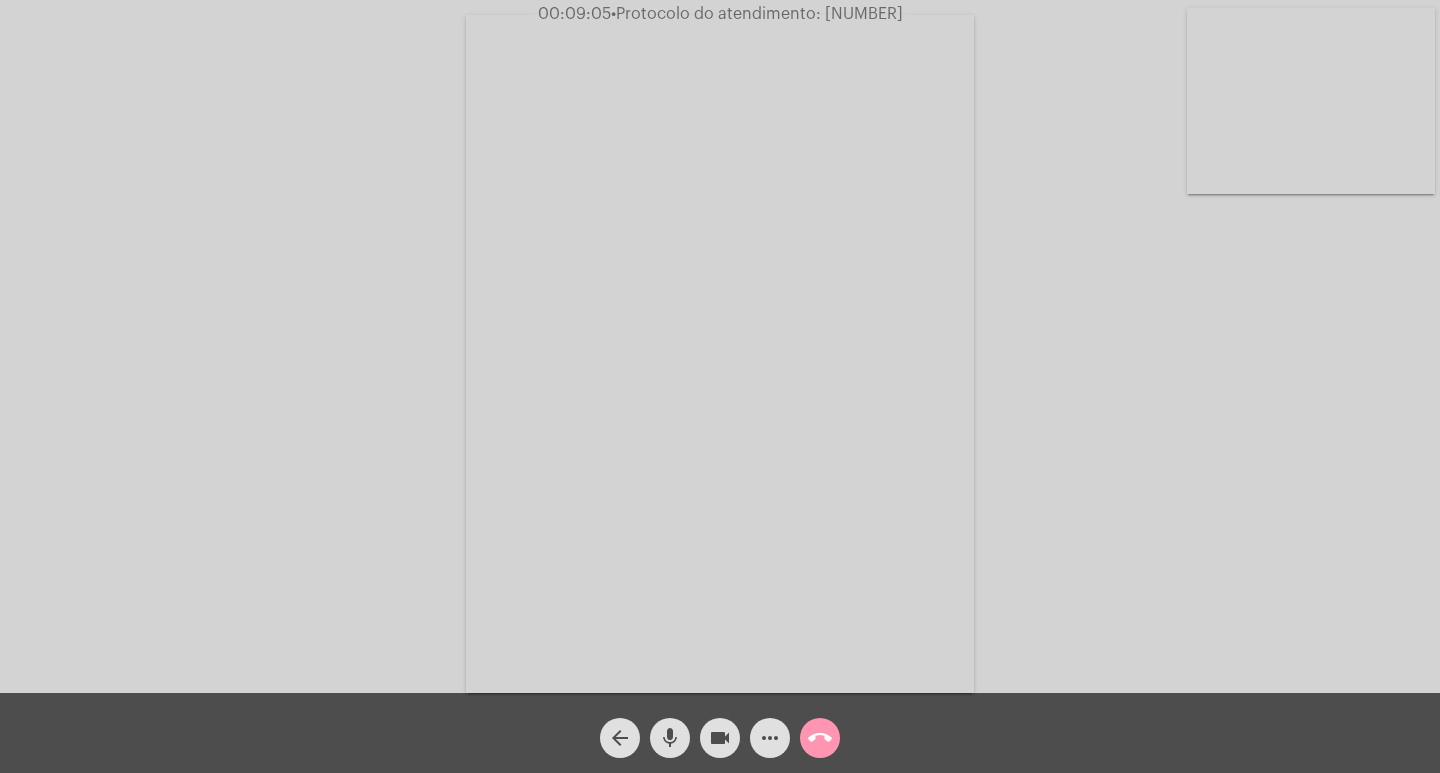 click on "Acessando Câmera e Microfone..." 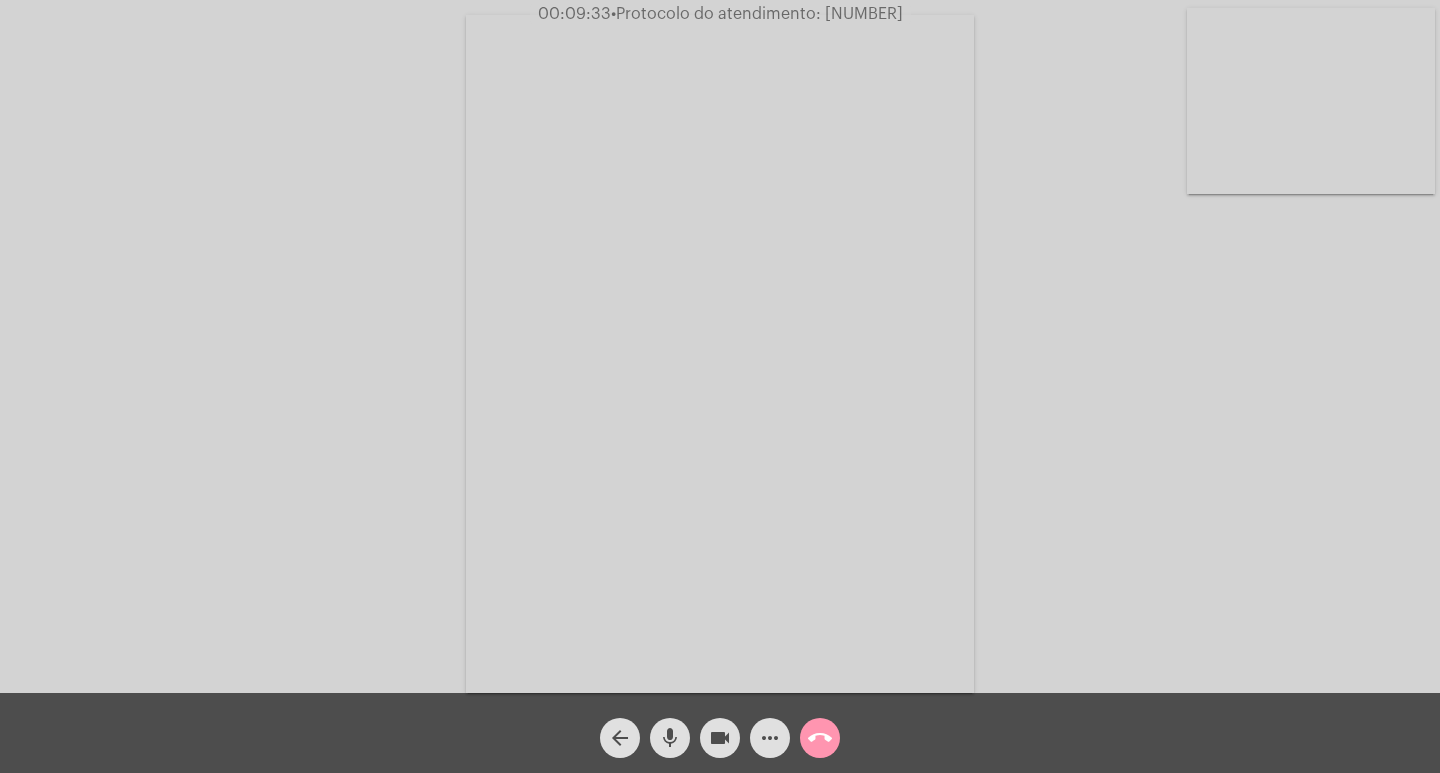 click on "Acessando Câmera e Microfone..." 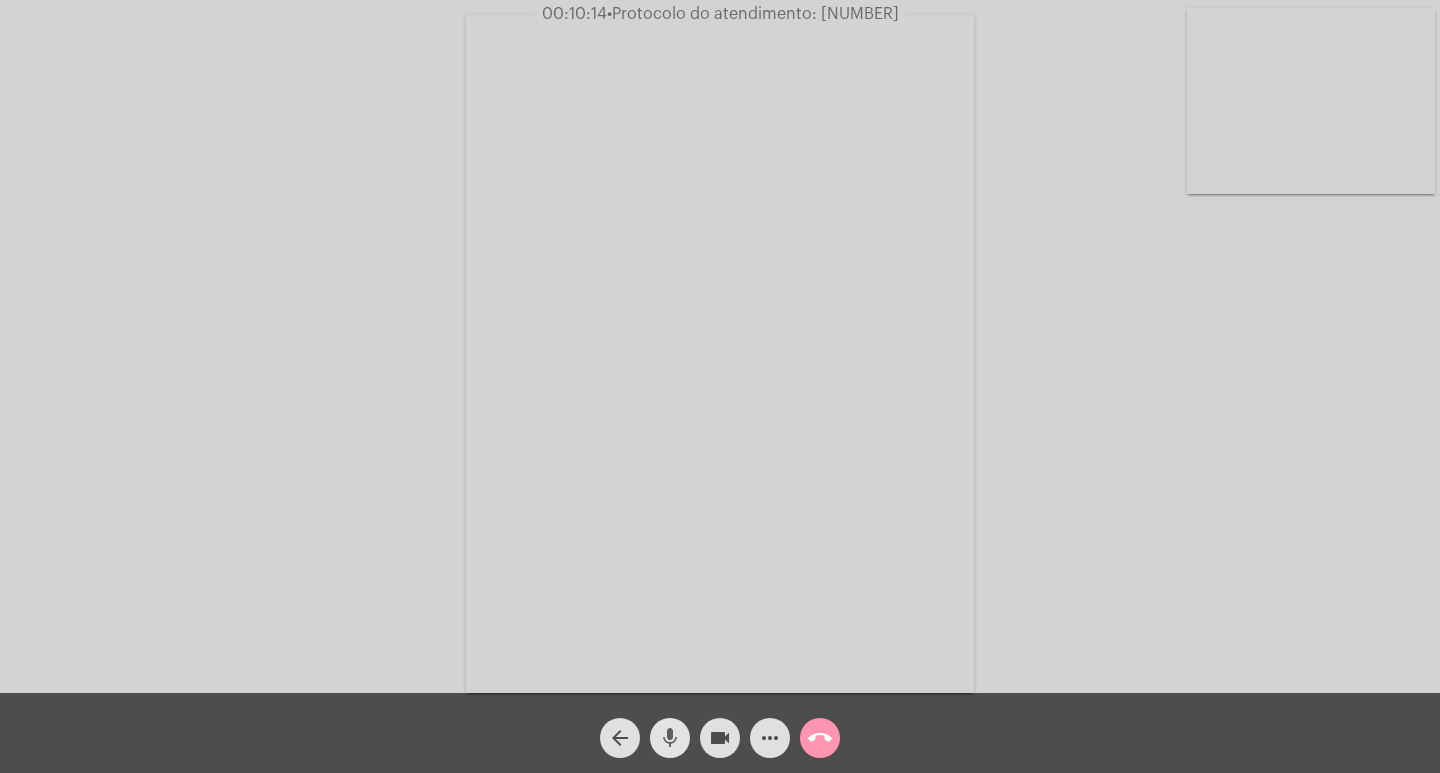 click on "mic" 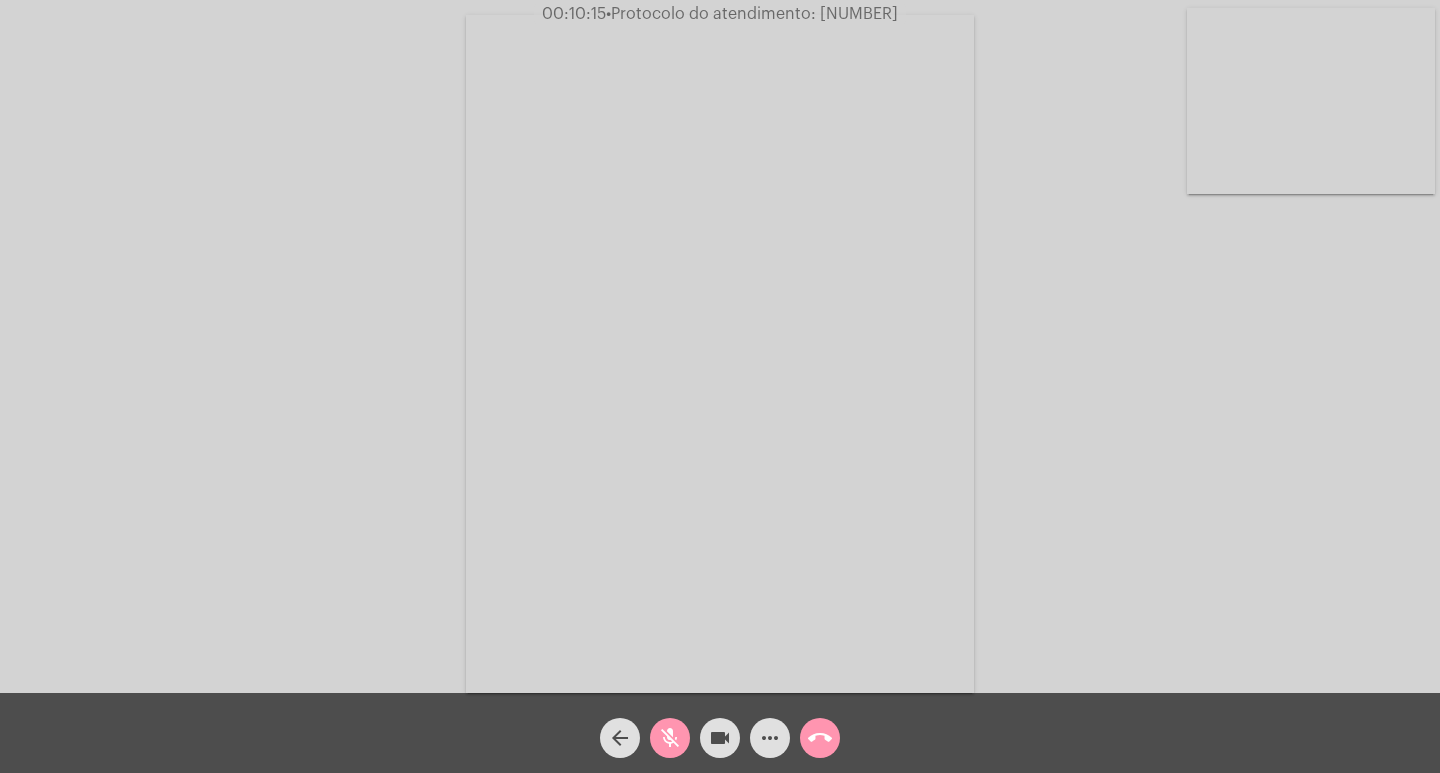 click on "mic_off" 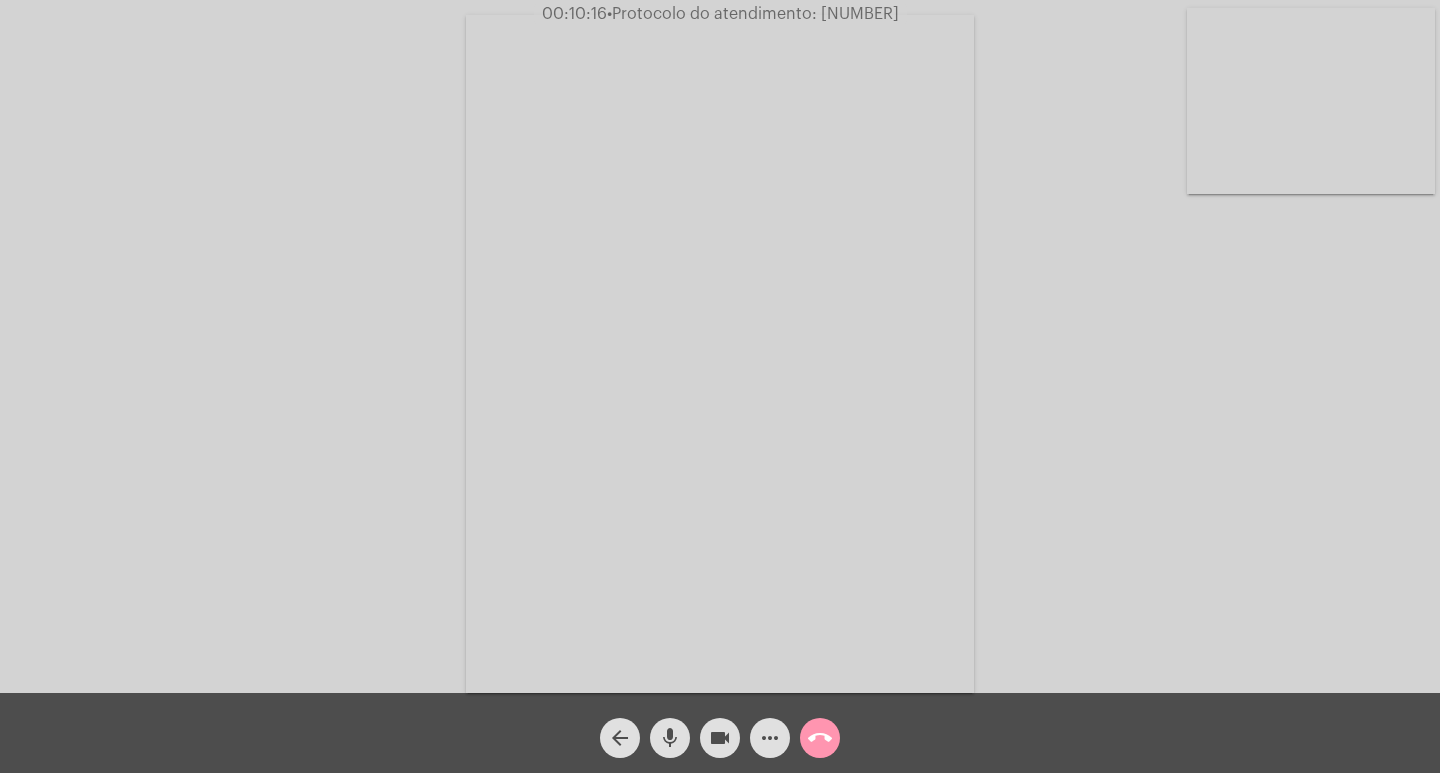 click on "videocam" 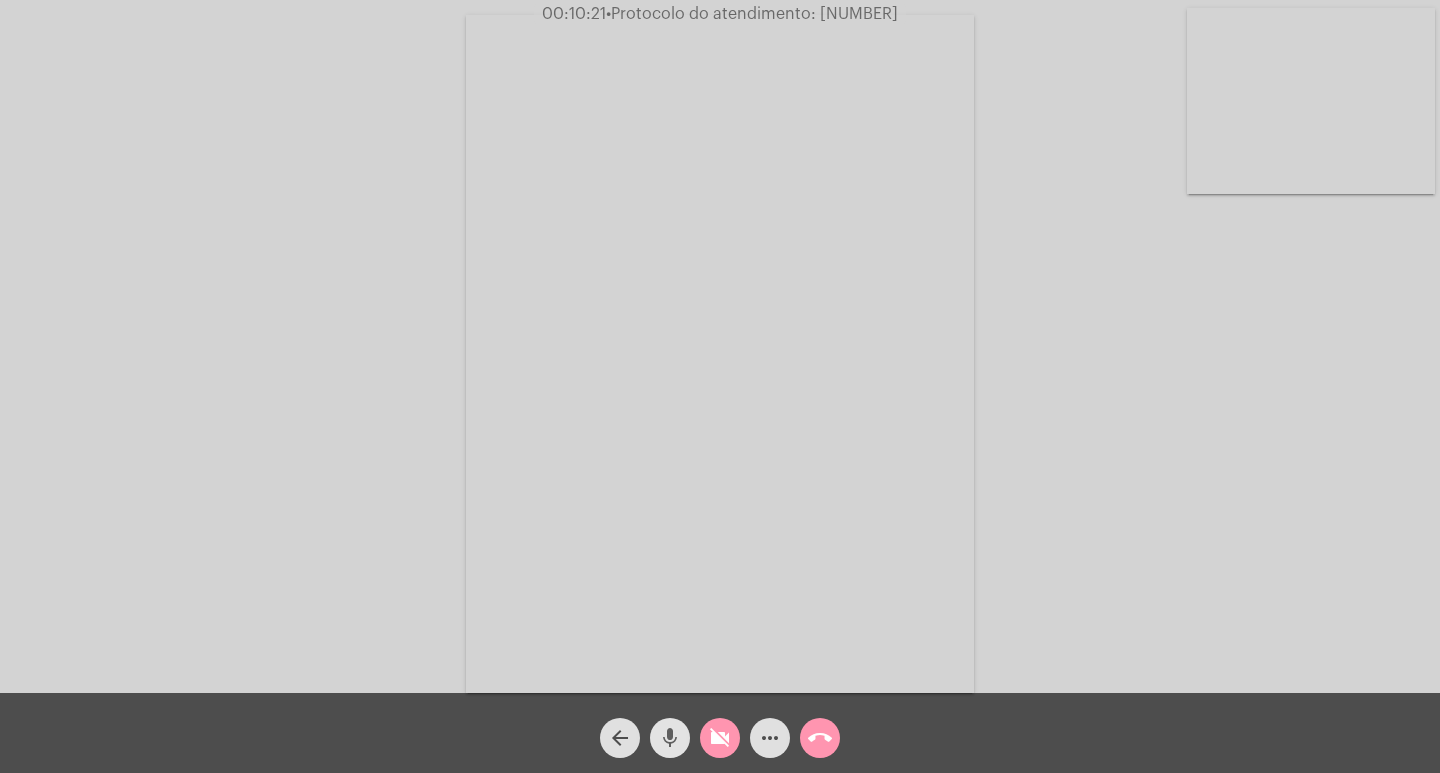 click on "mic" 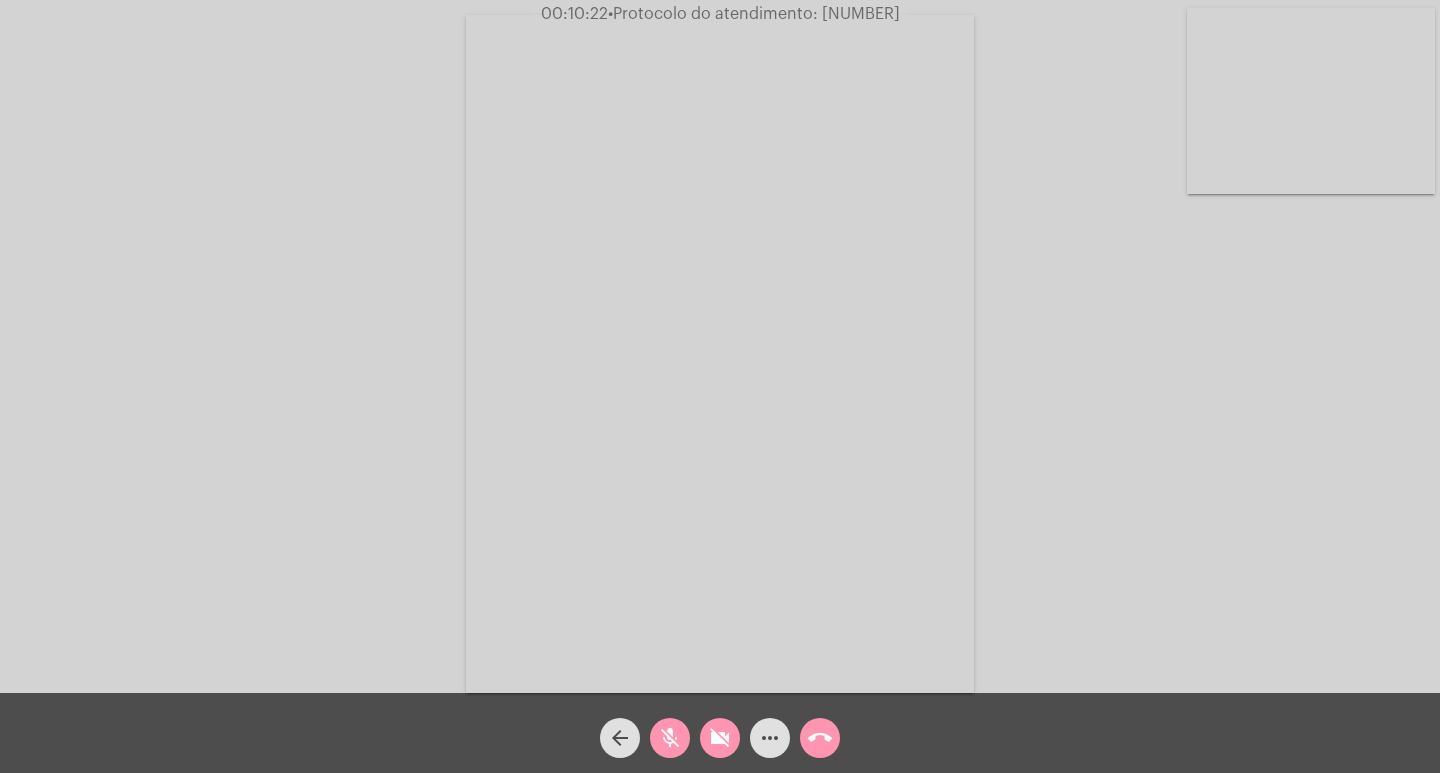 click on "videocam_off" 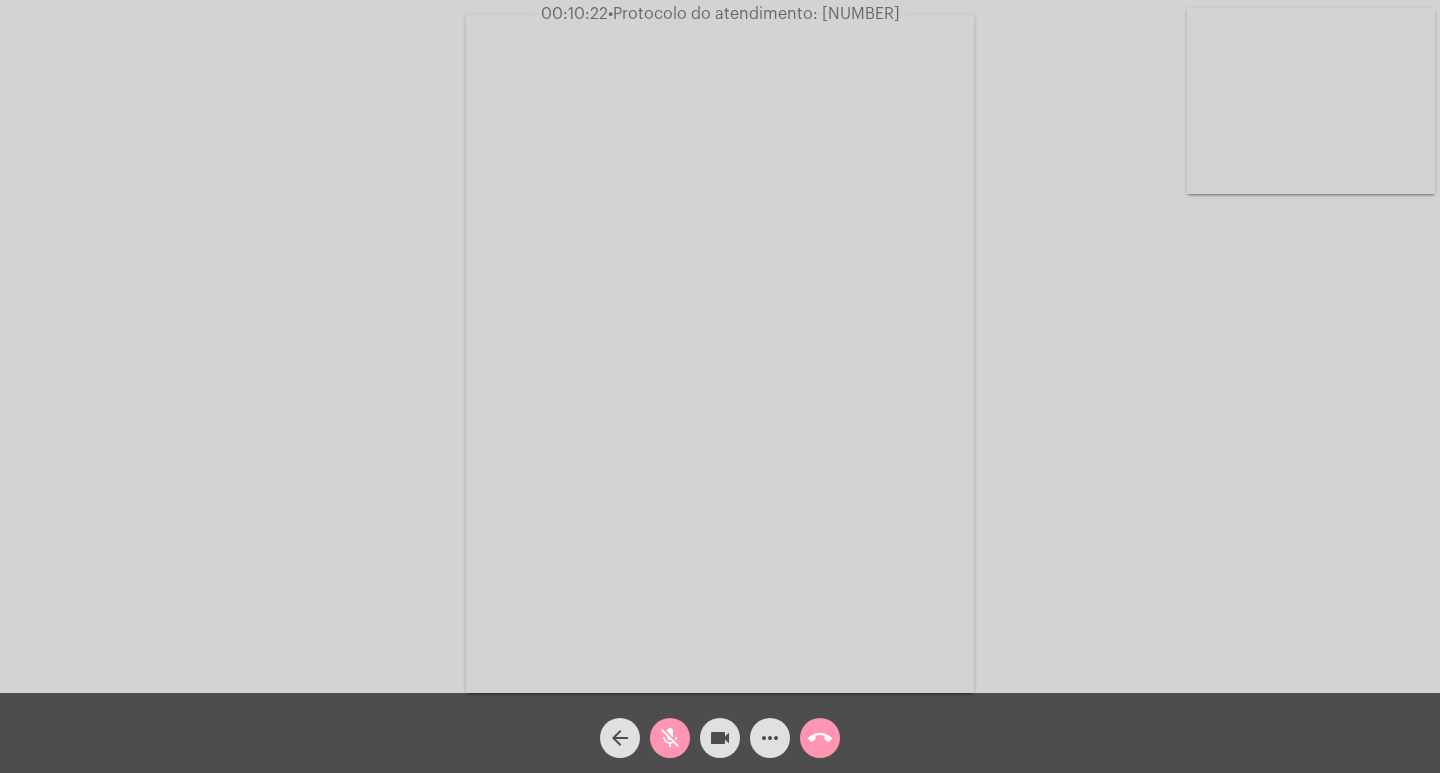 click on "mic_off" 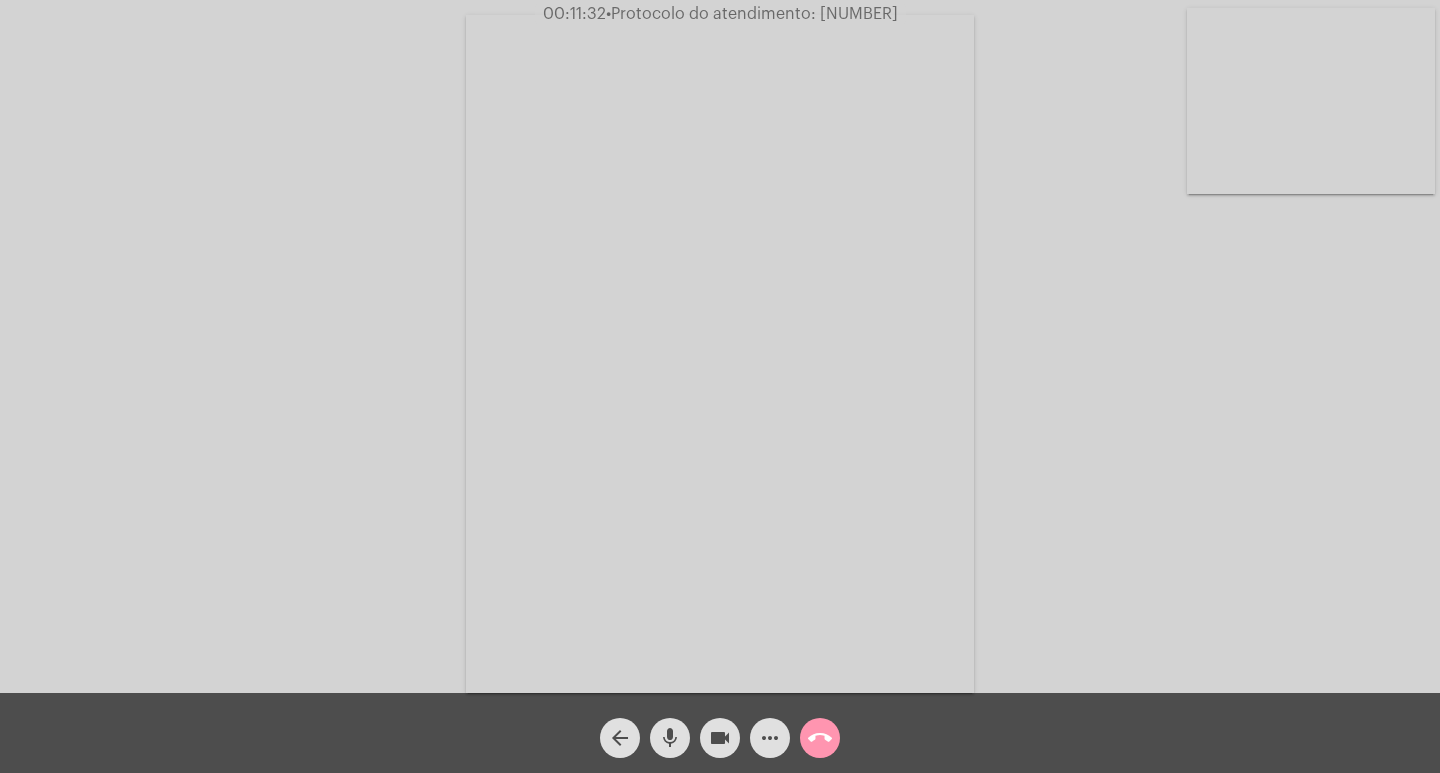 click on "Acessando Câmera e Microfone..." 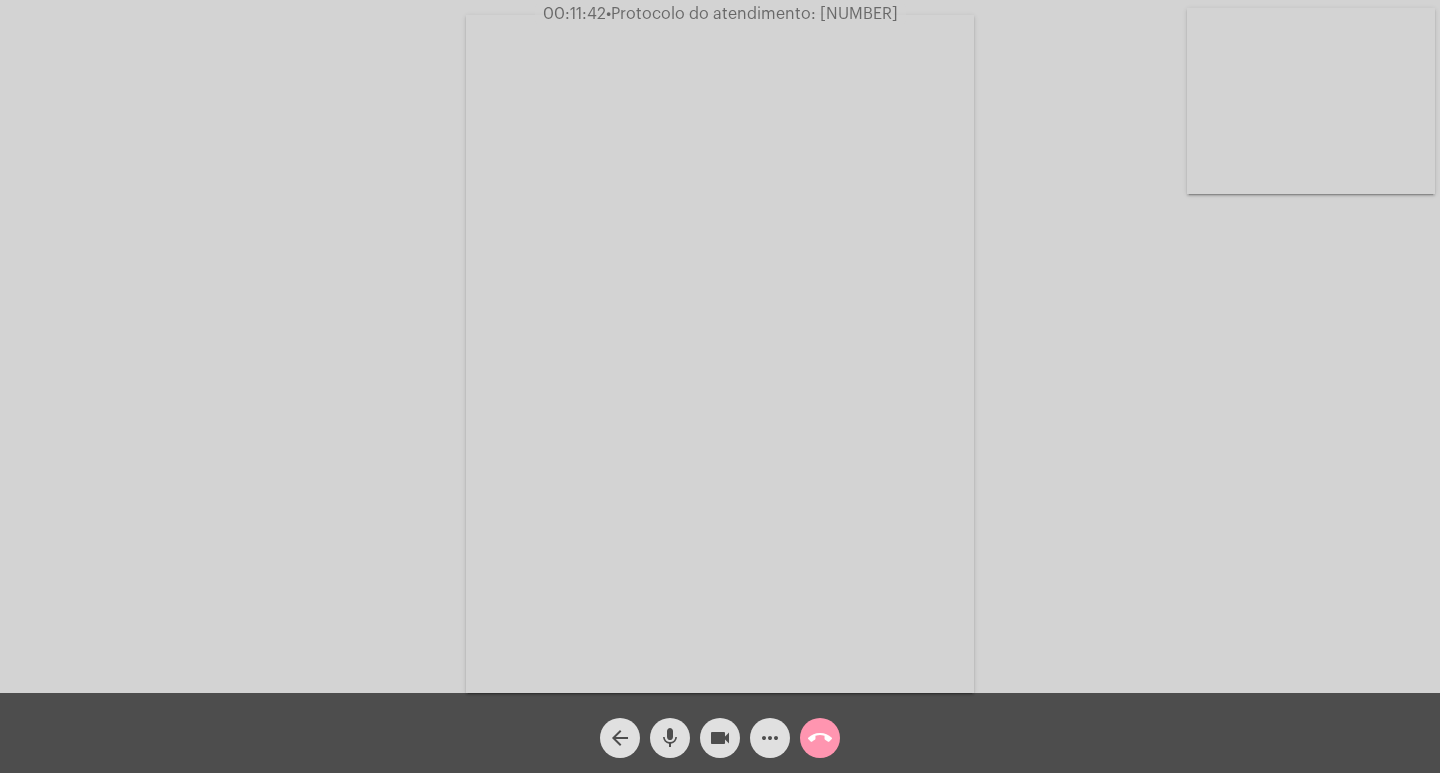 click on "Acessando Câmera e Microfone..." 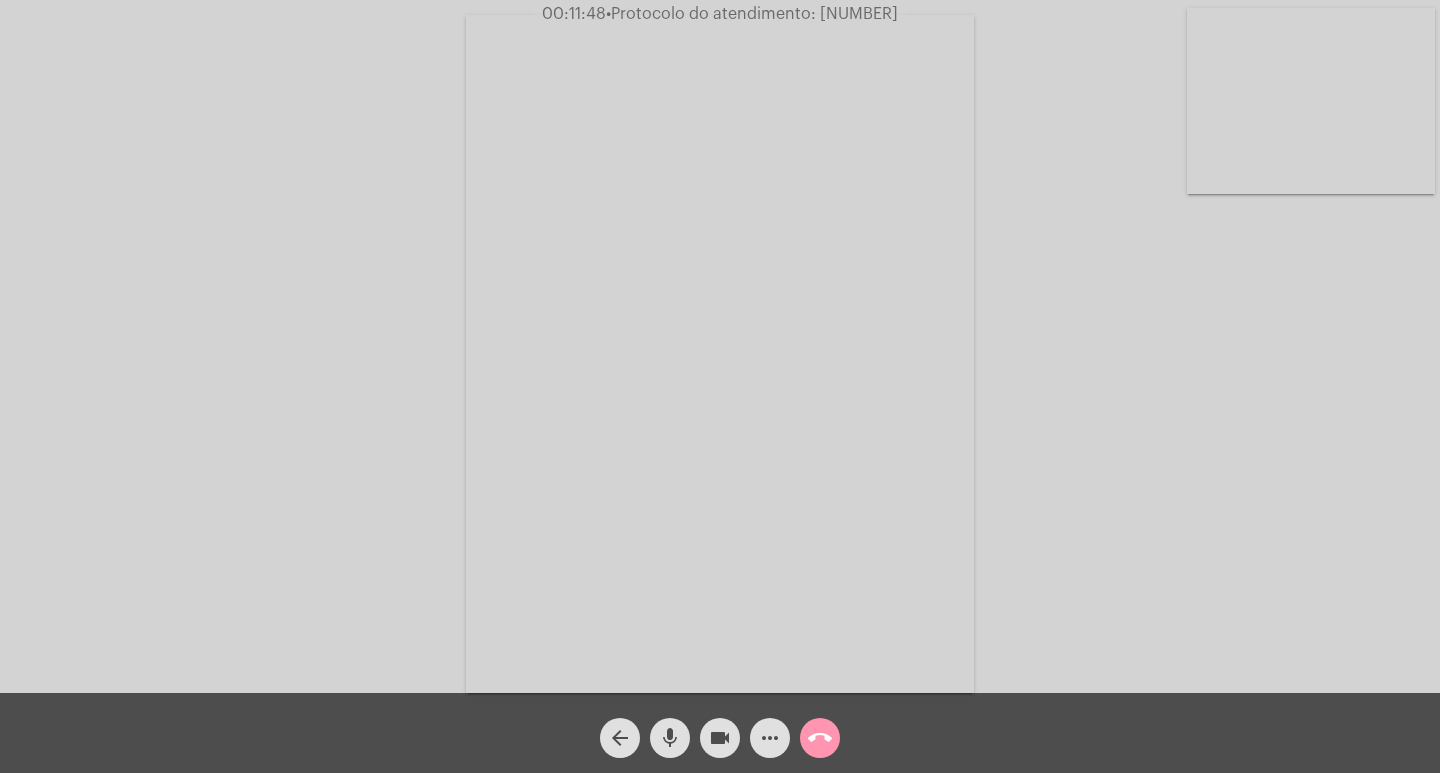 click on "Acessando Câmera e Microfone..." 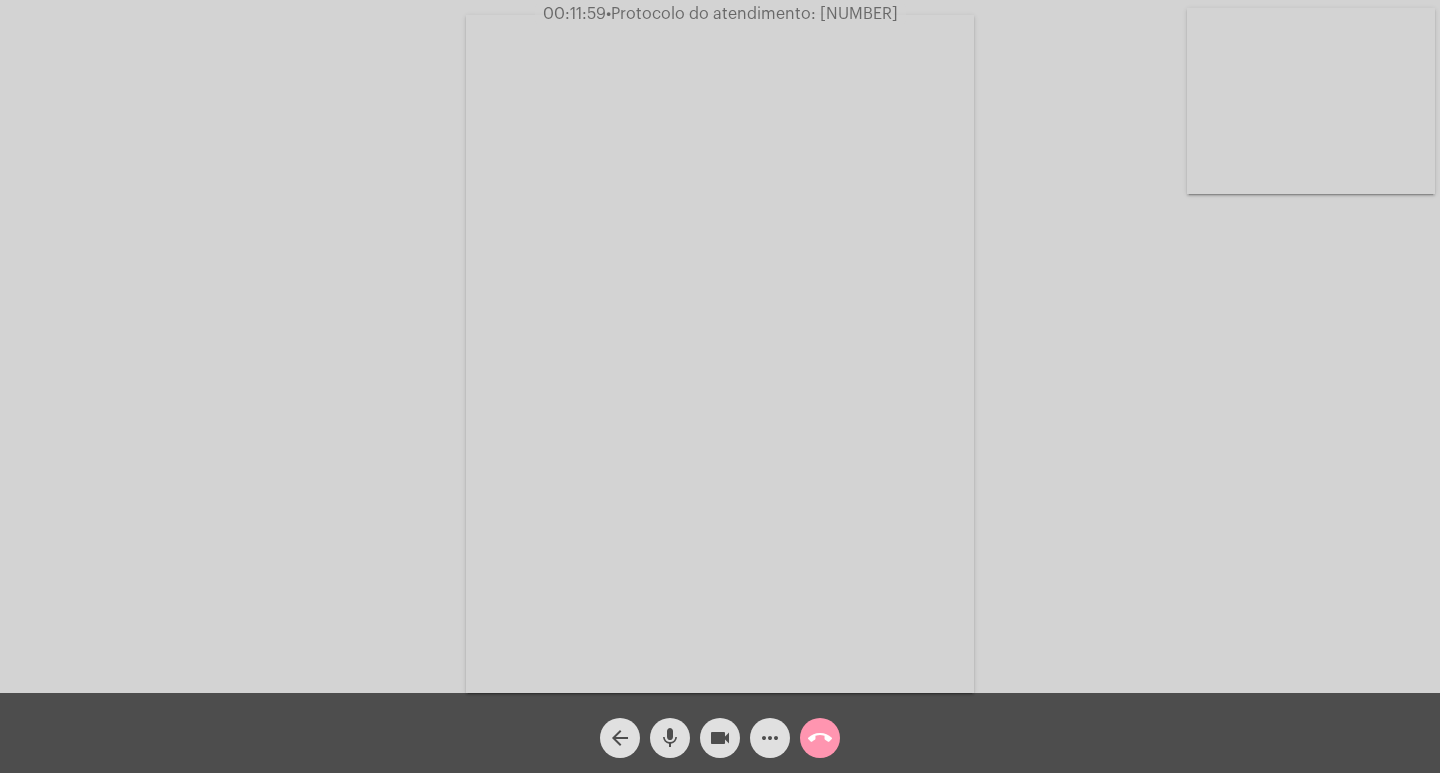 click on "Acessando Câmera e Microfone..." 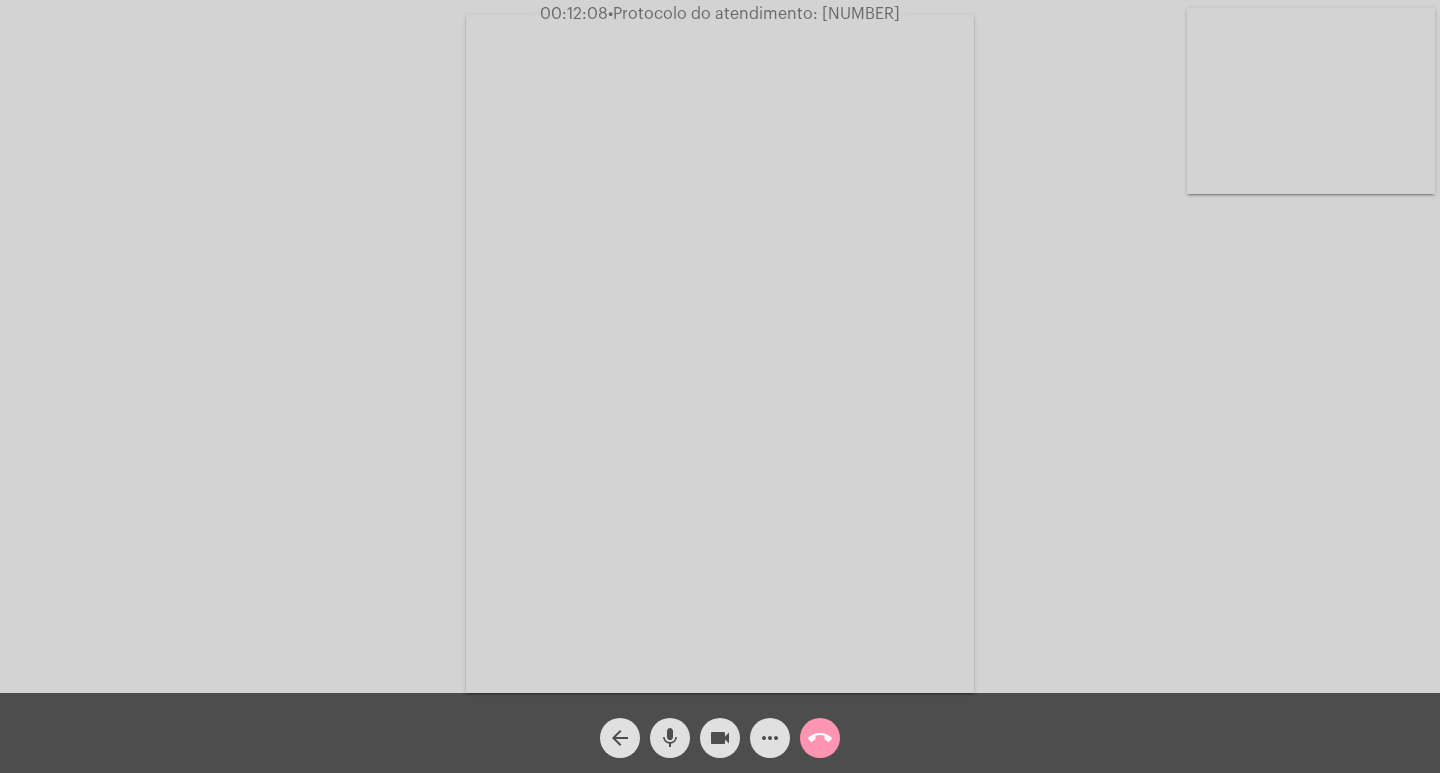 click on "Acessando Câmera e Microfone..." 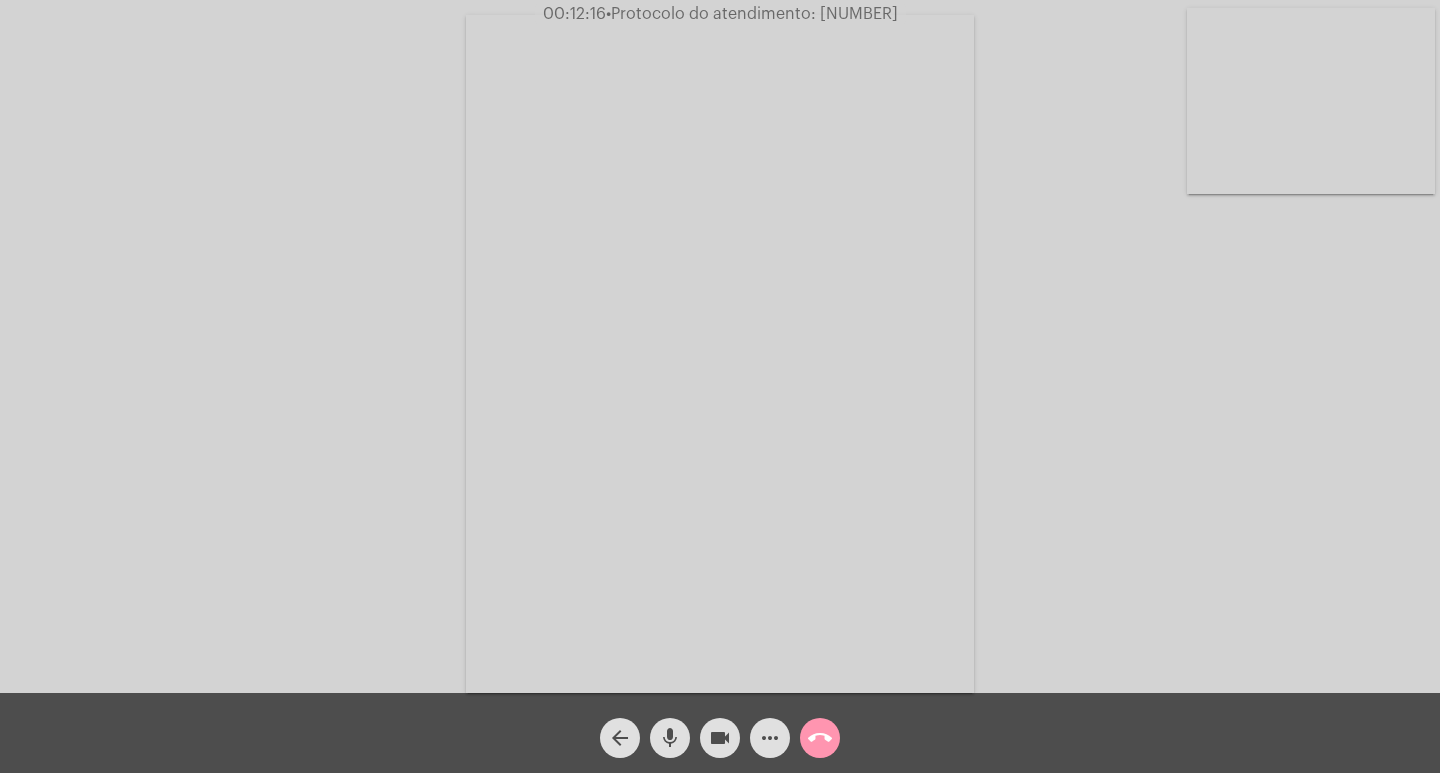 click on "Acessando Câmera e Microfone..." 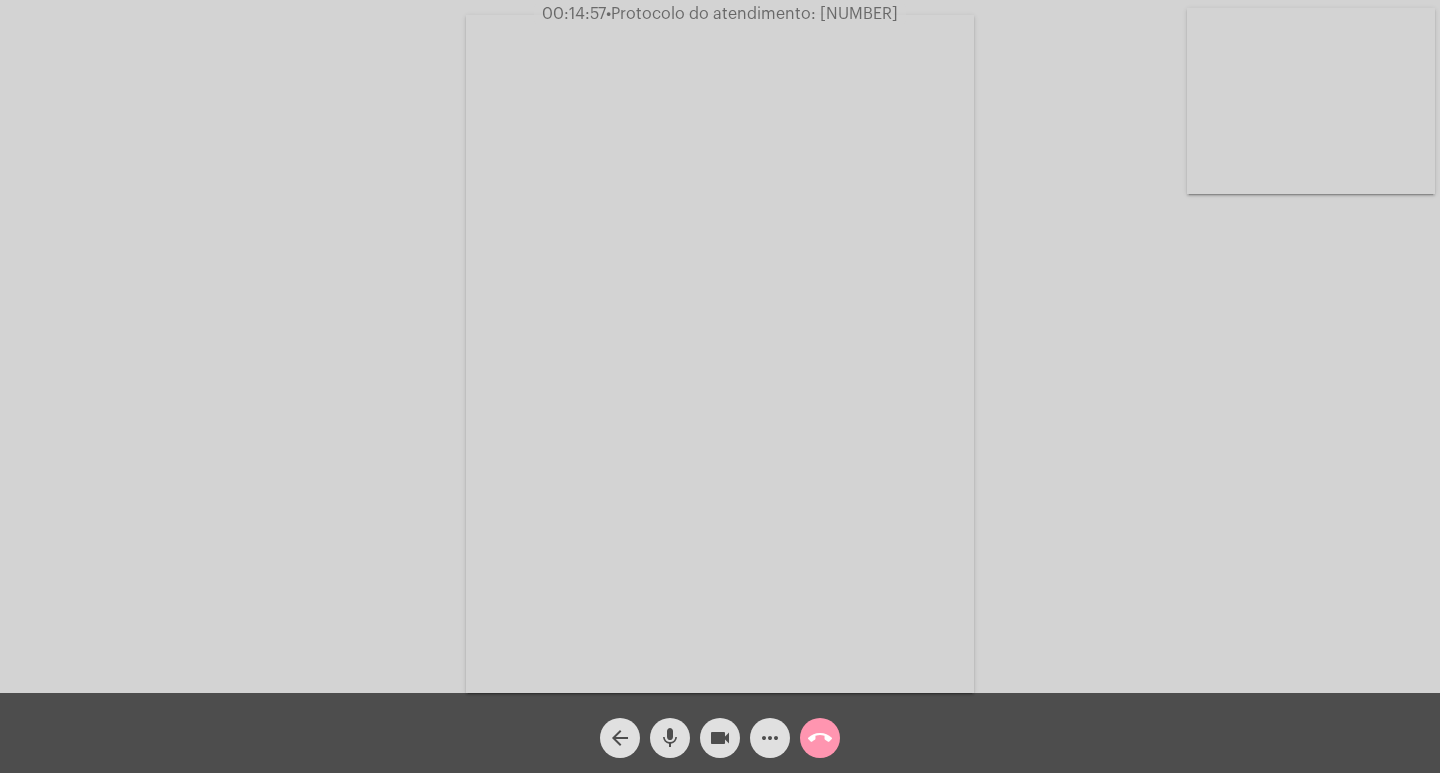 click at bounding box center (720, 354) 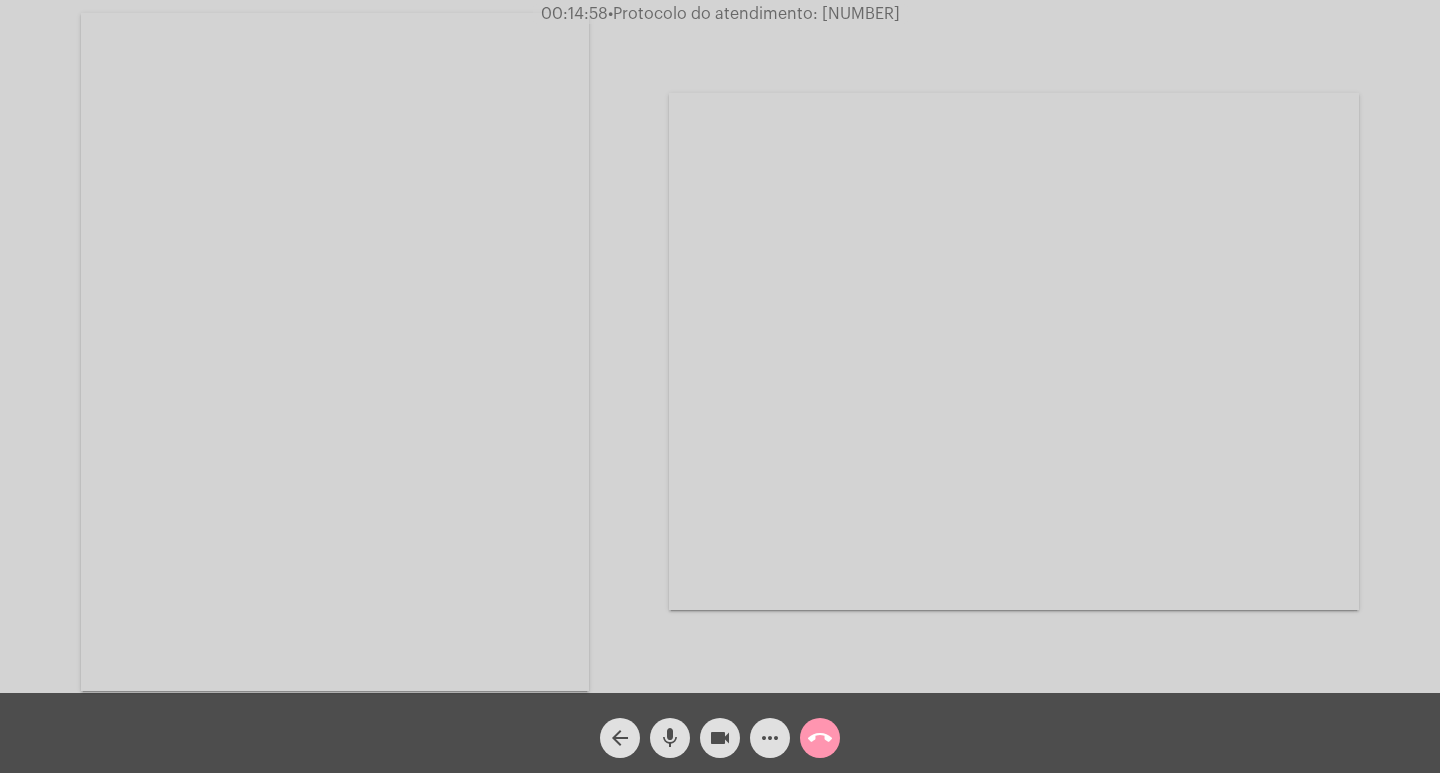 click at bounding box center [335, 352] 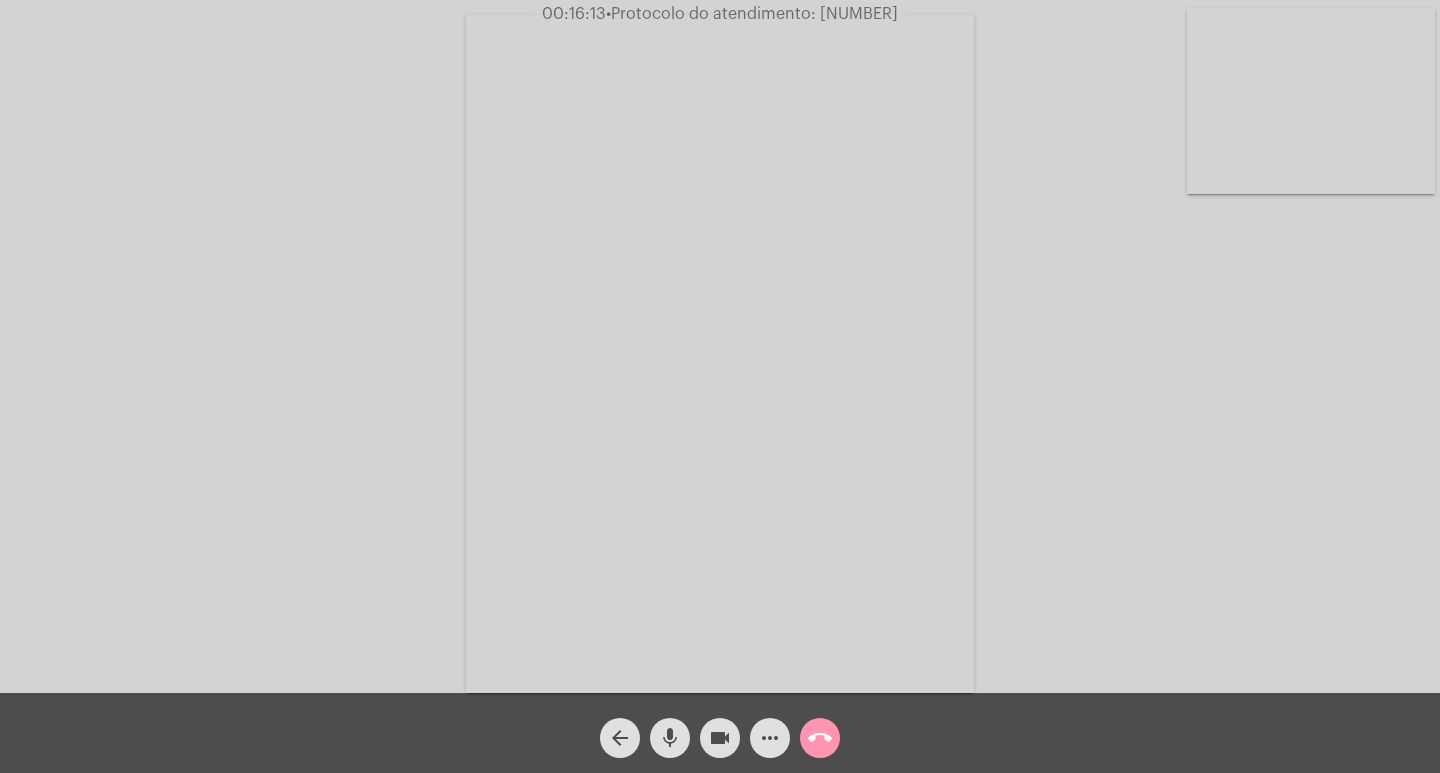 click on "Acessando Câmera e Microfone..." 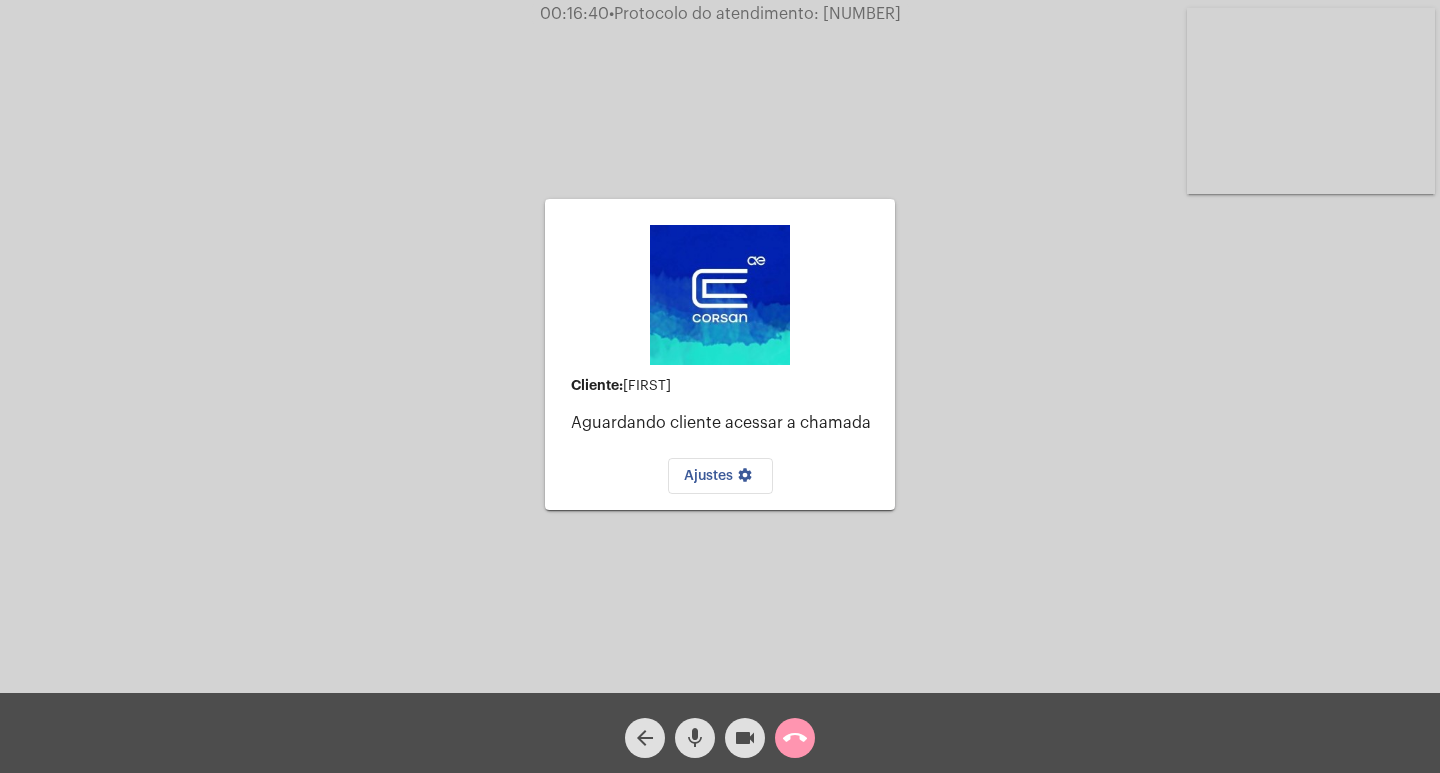 click on "call_end" 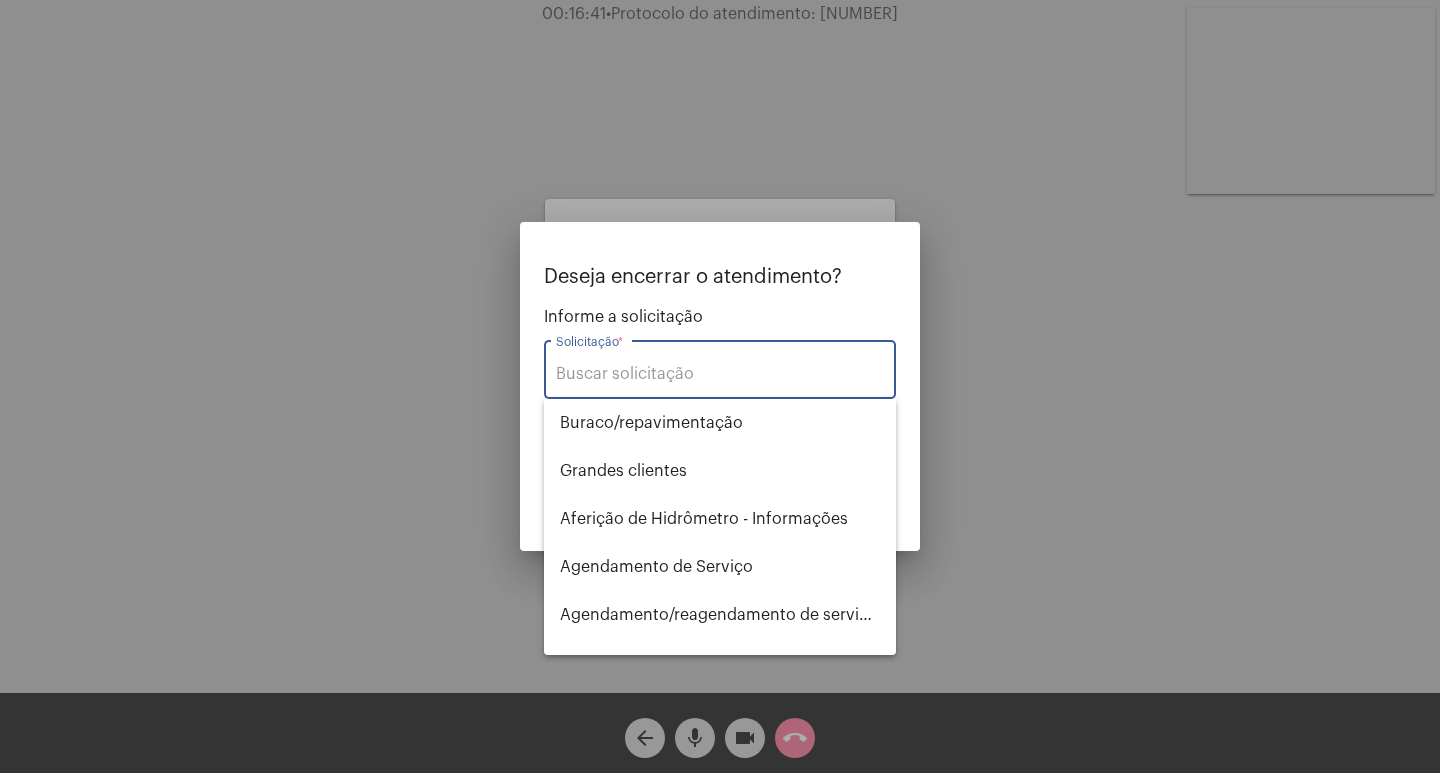 click on "Solicitação  *" at bounding box center (720, 374) 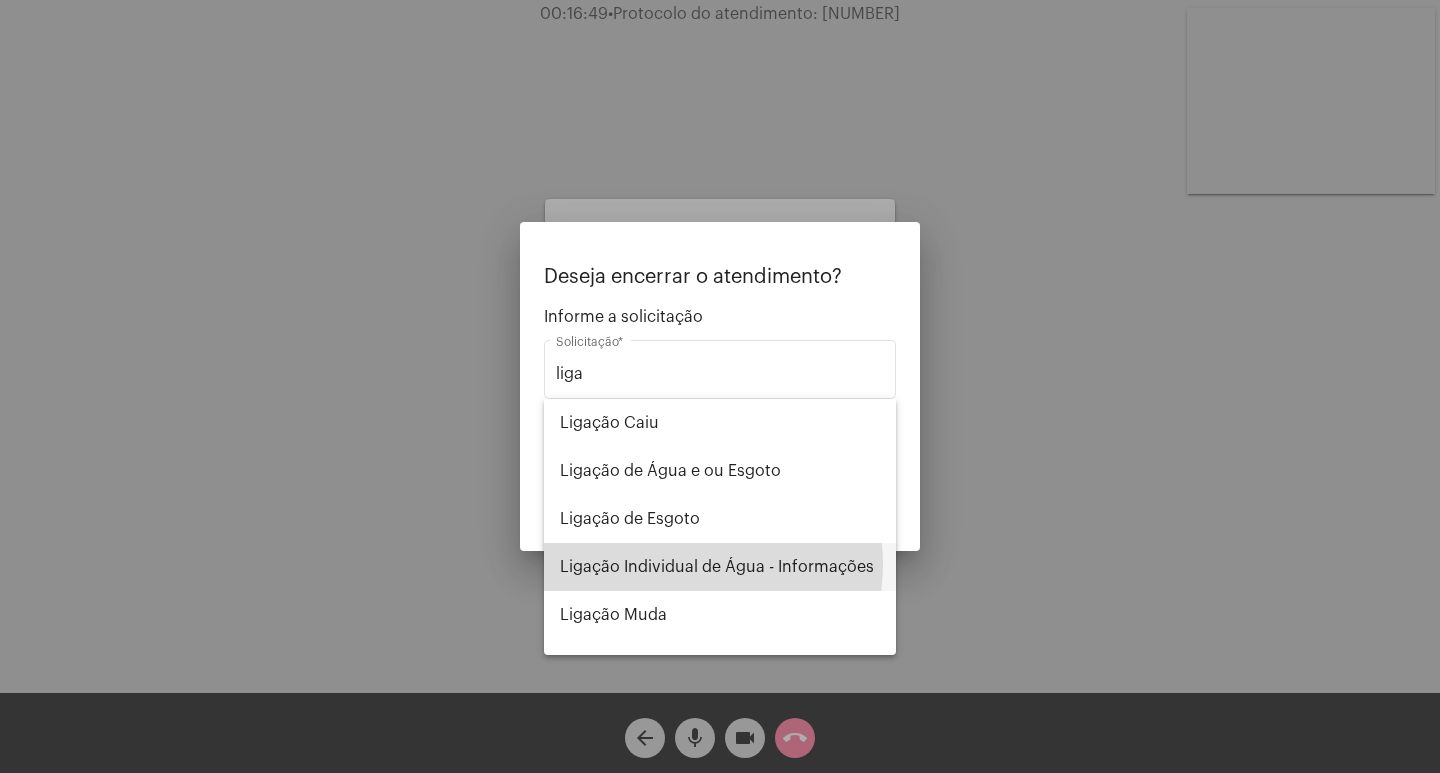 click on "Ligação Individual de Água - Informações" at bounding box center (720, 567) 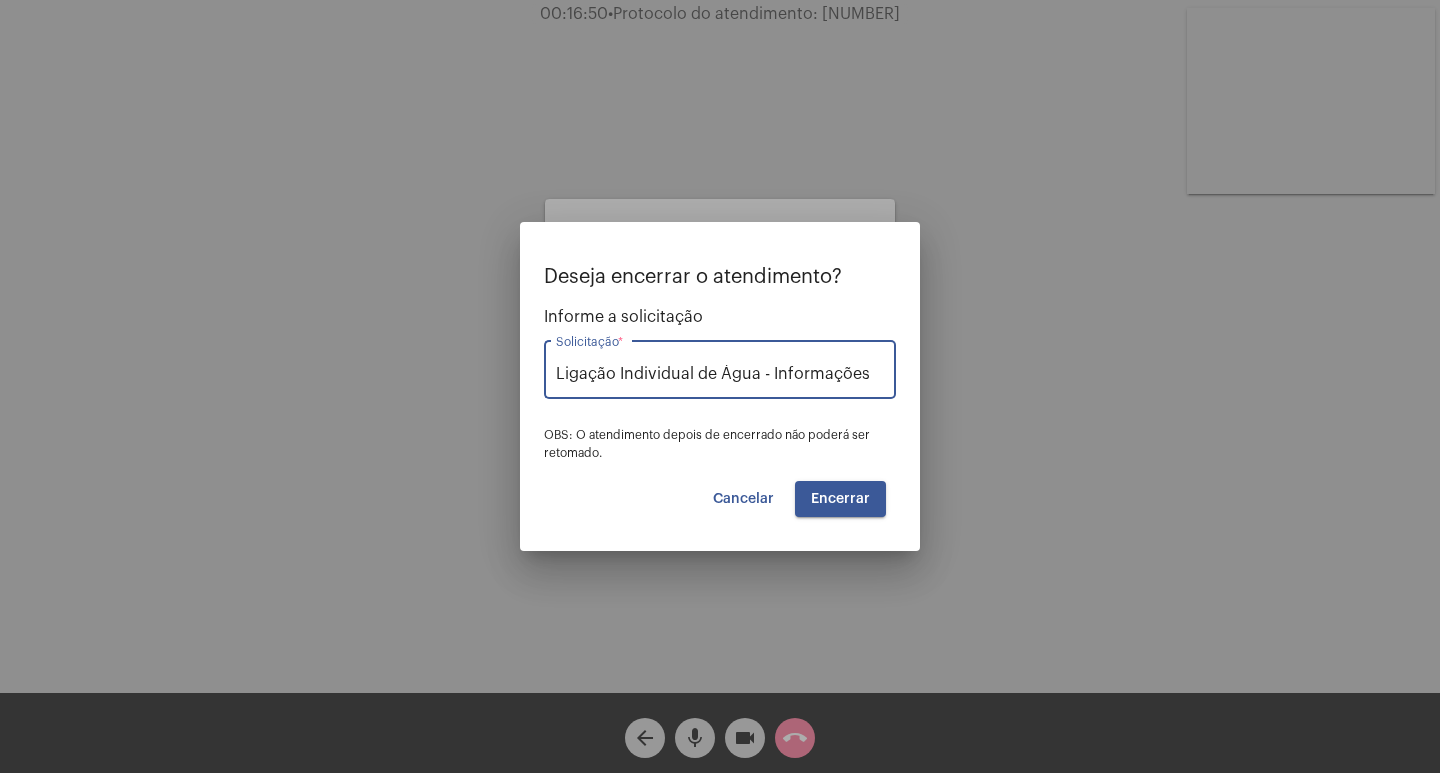click on "Encerrar" at bounding box center [840, 499] 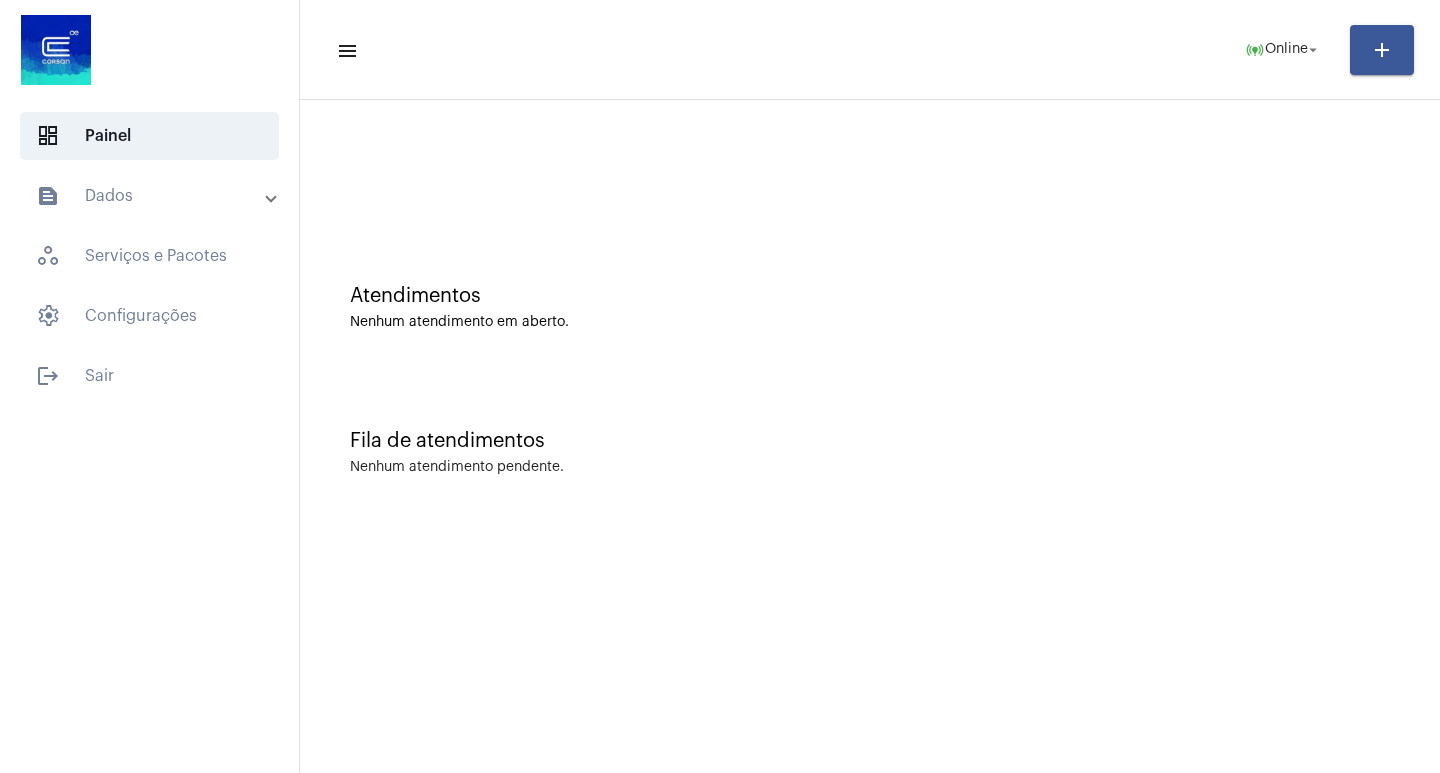 click on "menu  online_prediction  Online arrow_drop_down add" 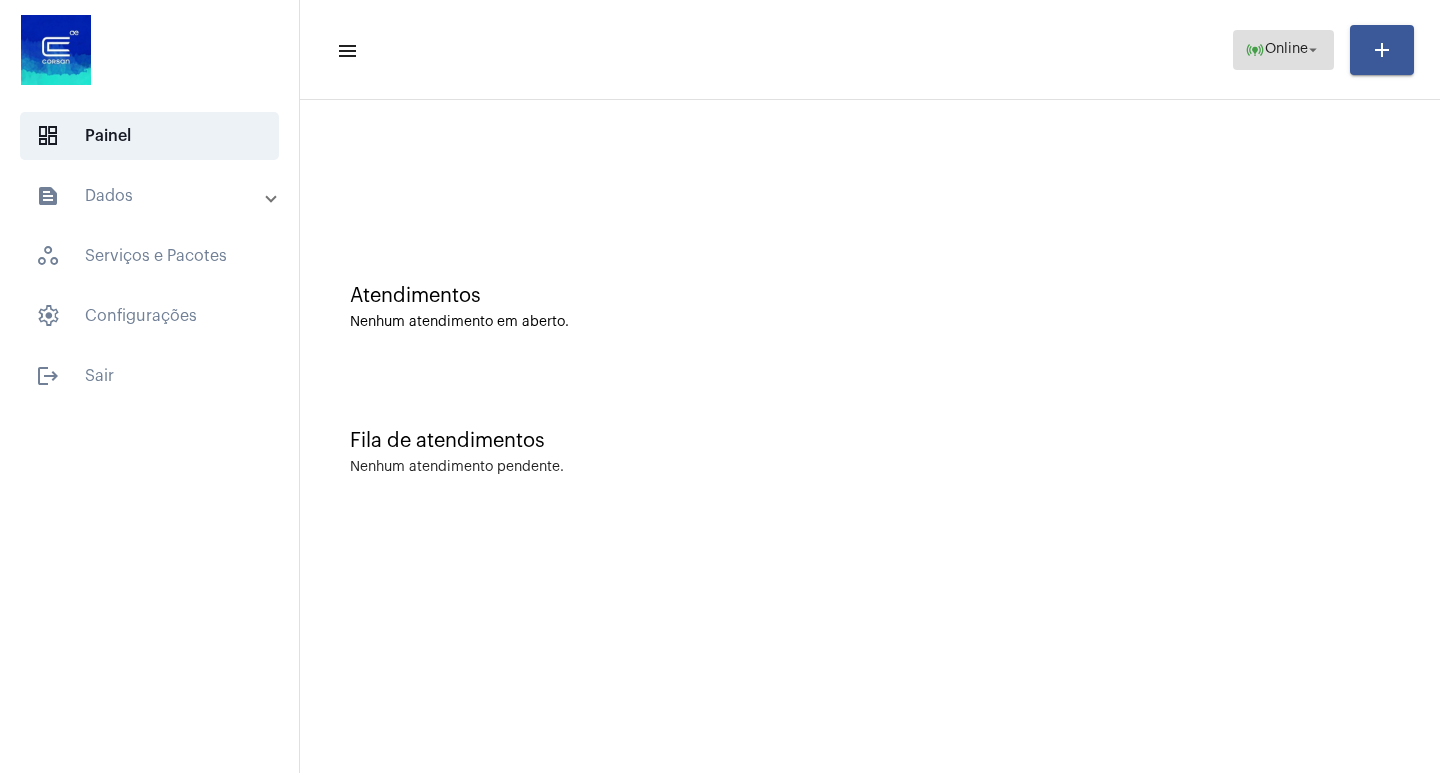 click on "online_prediction  Online arrow_drop_down" 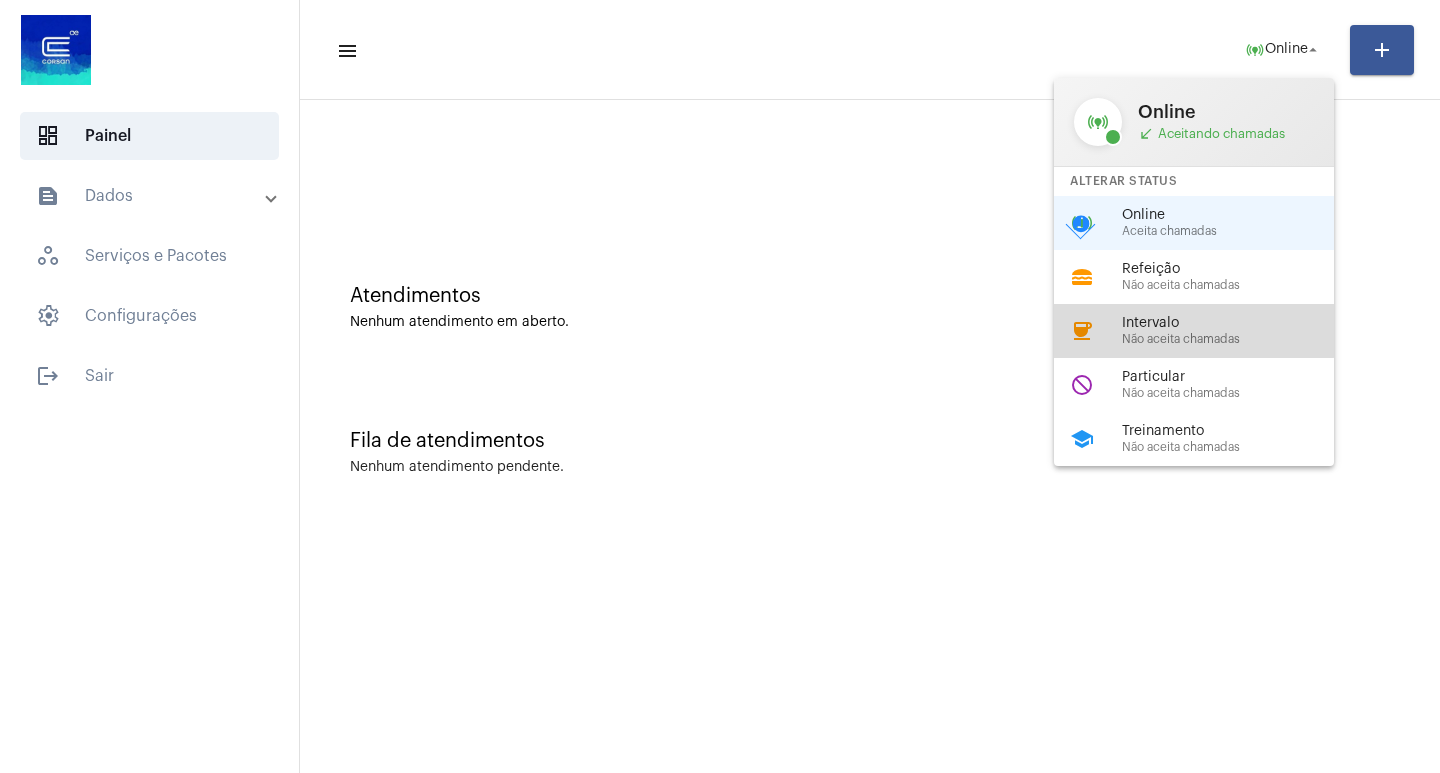 click on "Intervalo" at bounding box center (1236, 323) 